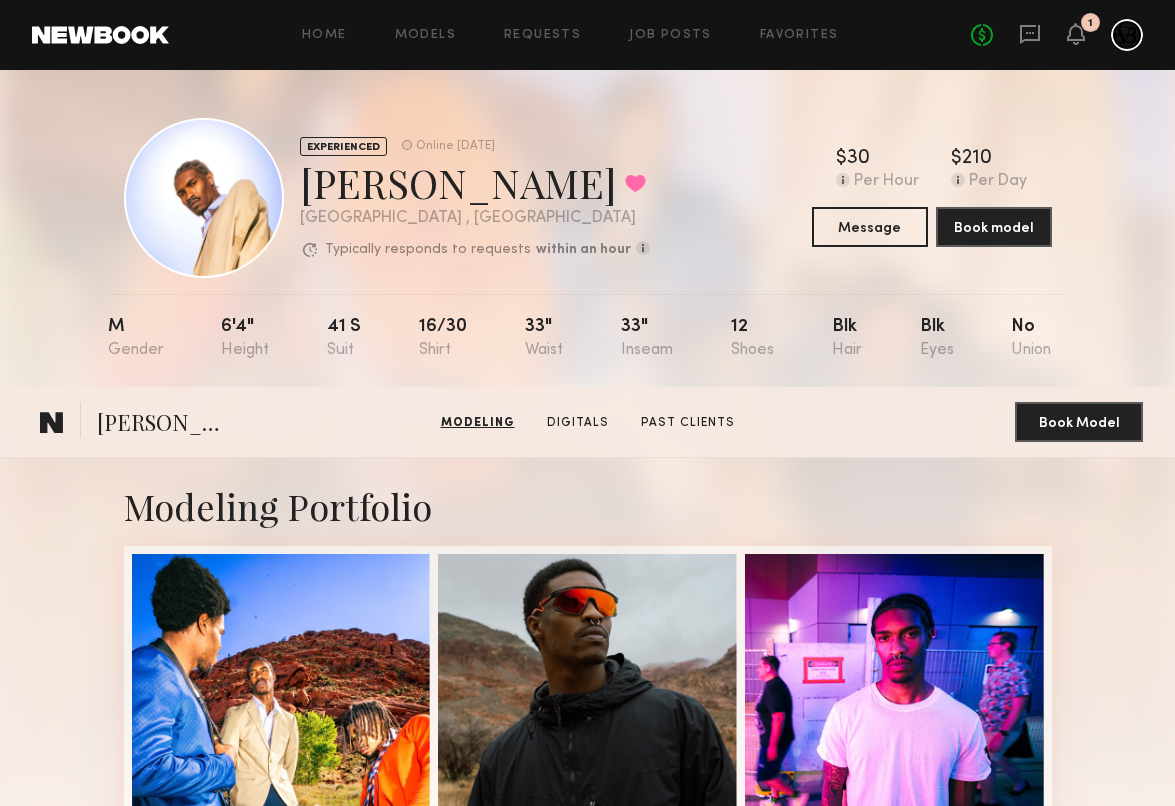 scroll, scrollTop: 890, scrollLeft: 0, axis: vertical 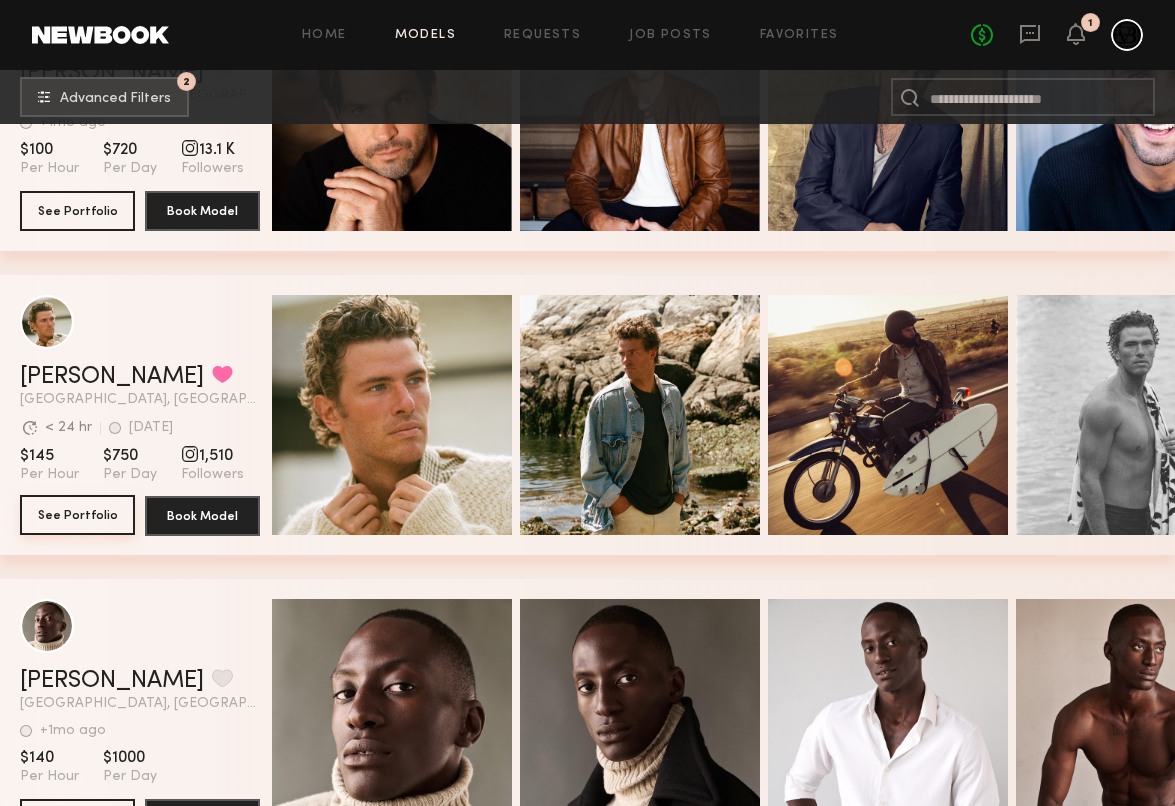 click on "See Portfolio" 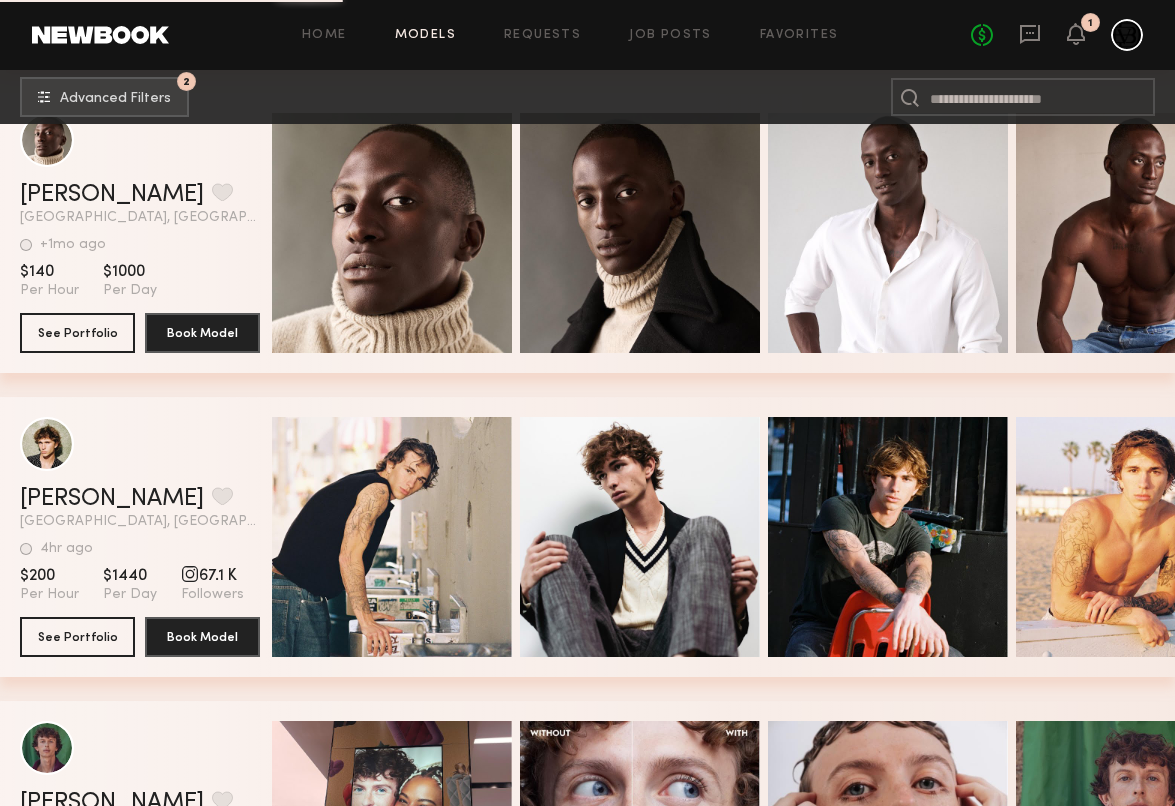 scroll, scrollTop: 133855, scrollLeft: 0, axis: vertical 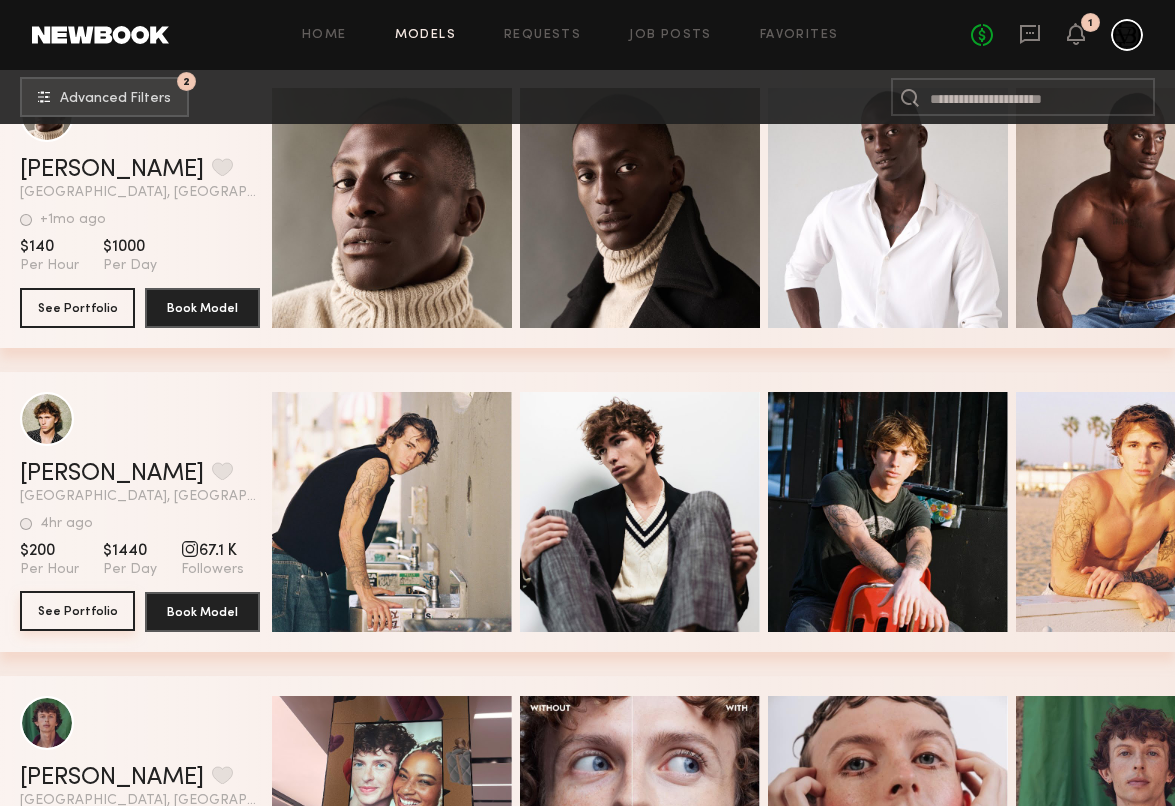 click on "See Portfolio" 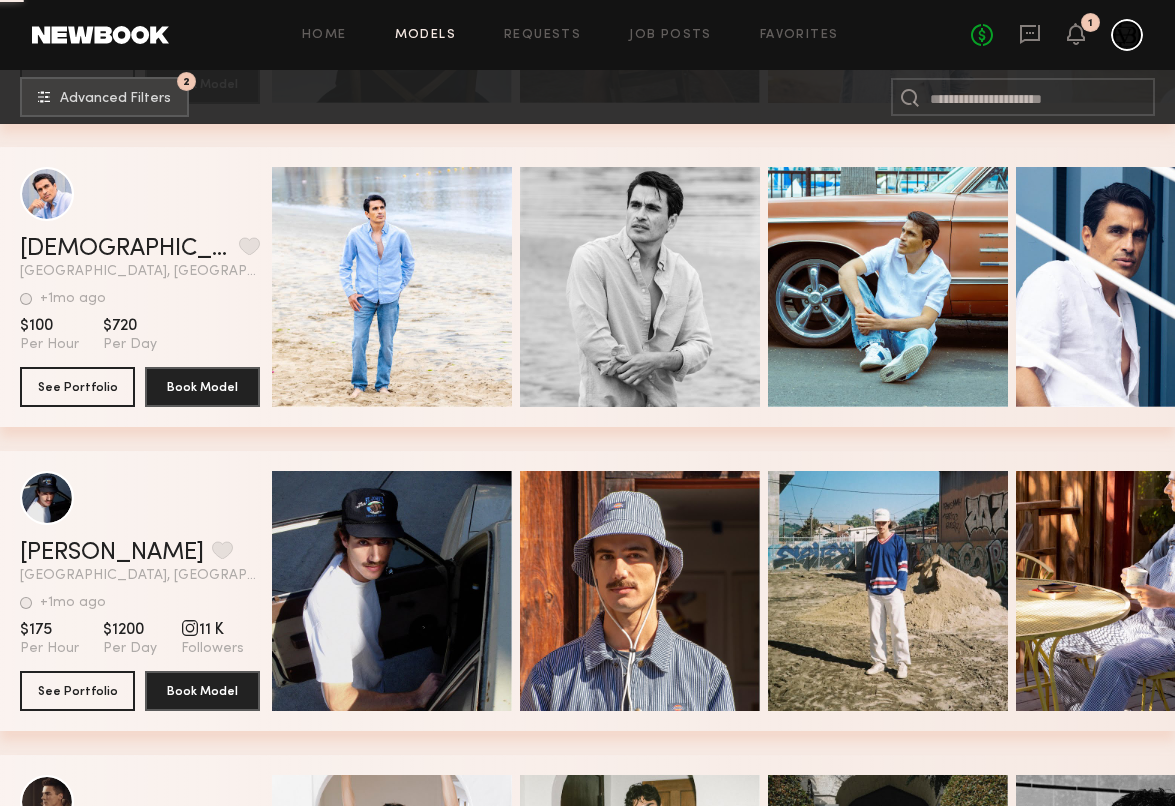 scroll, scrollTop: 137533, scrollLeft: 0, axis: vertical 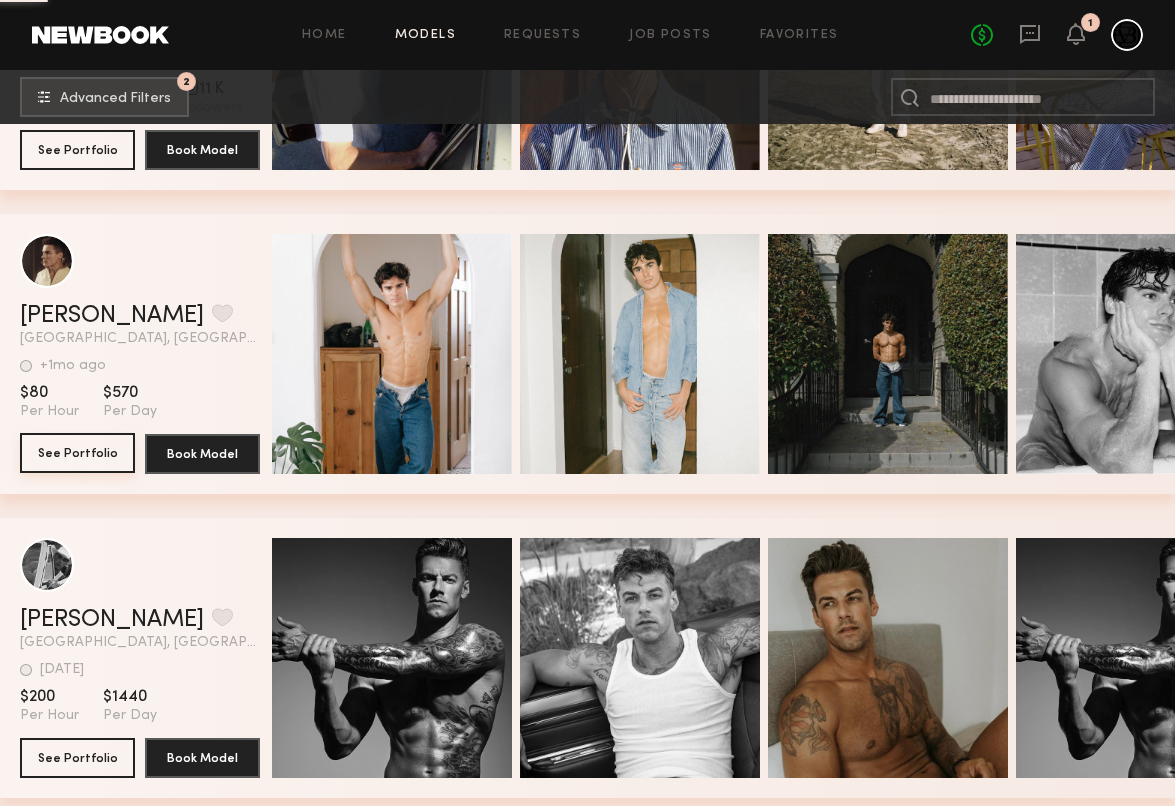 click on "See Portfolio" 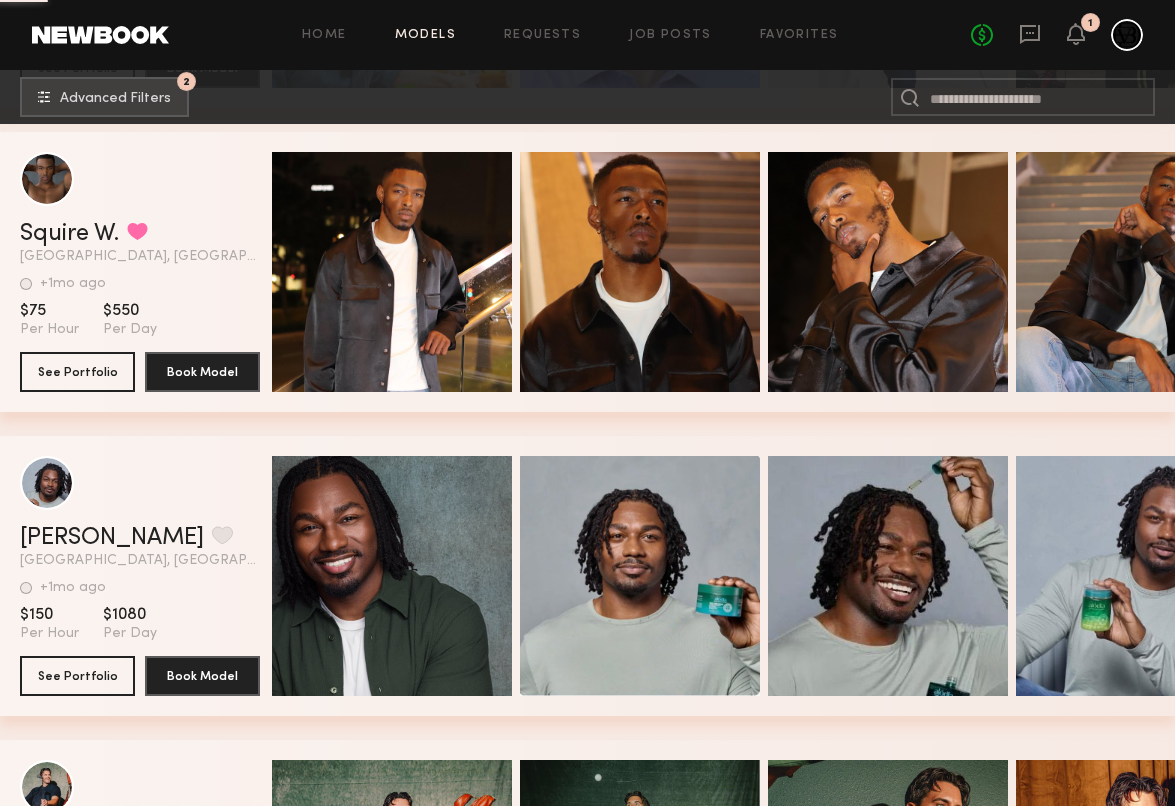 scroll, scrollTop: 140161, scrollLeft: 0, axis: vertical 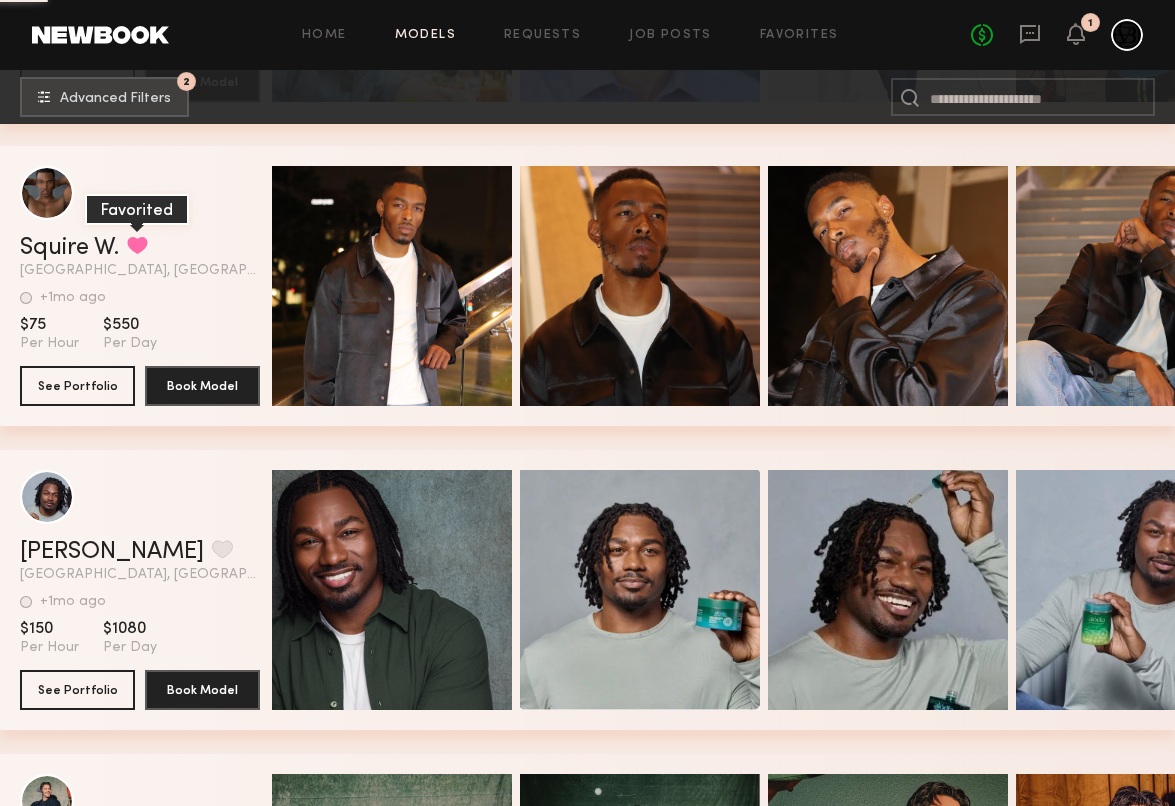 click 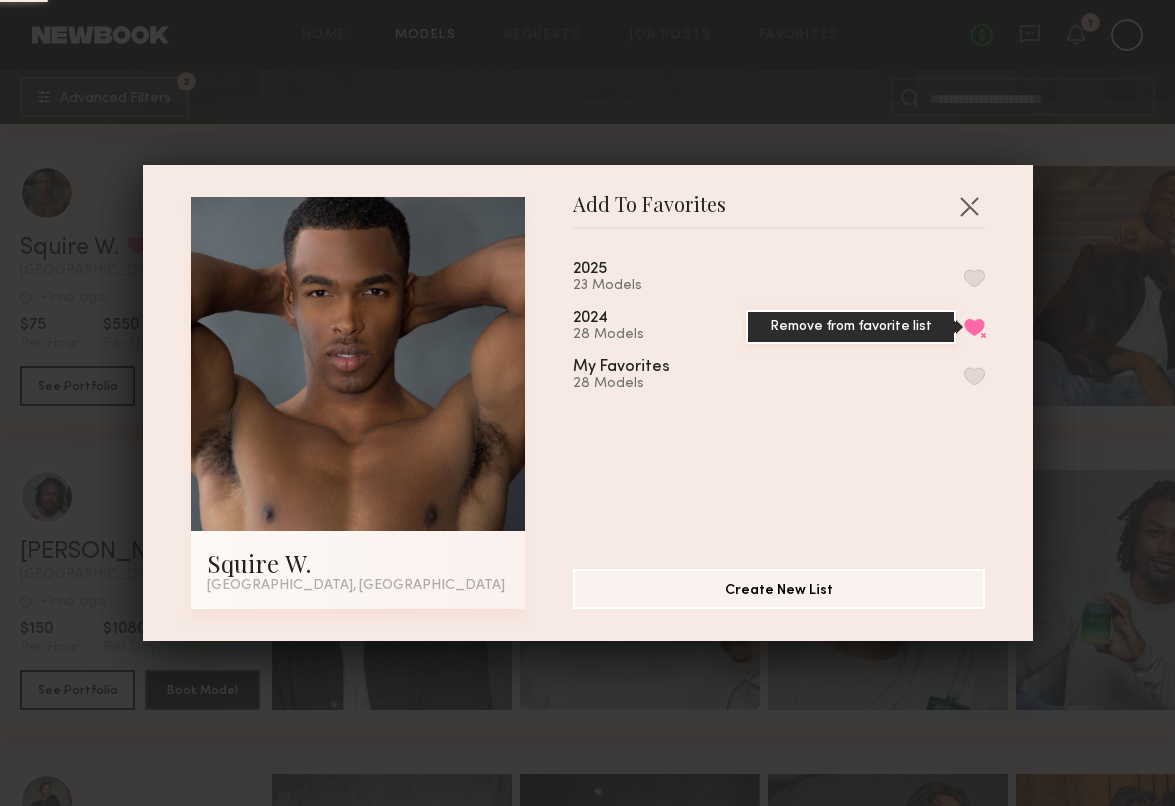 click on "Remove from favorite list" at bounding box center (974, 327) 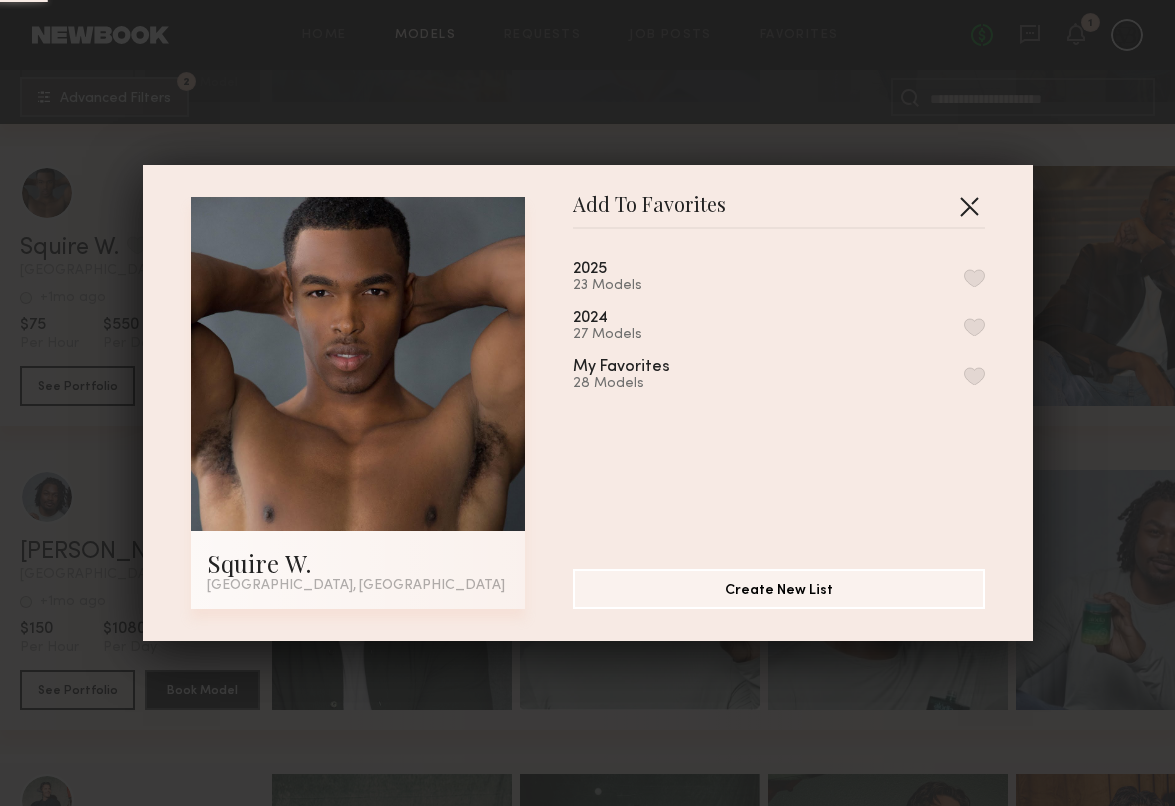 click at bounding box center [969, 206] 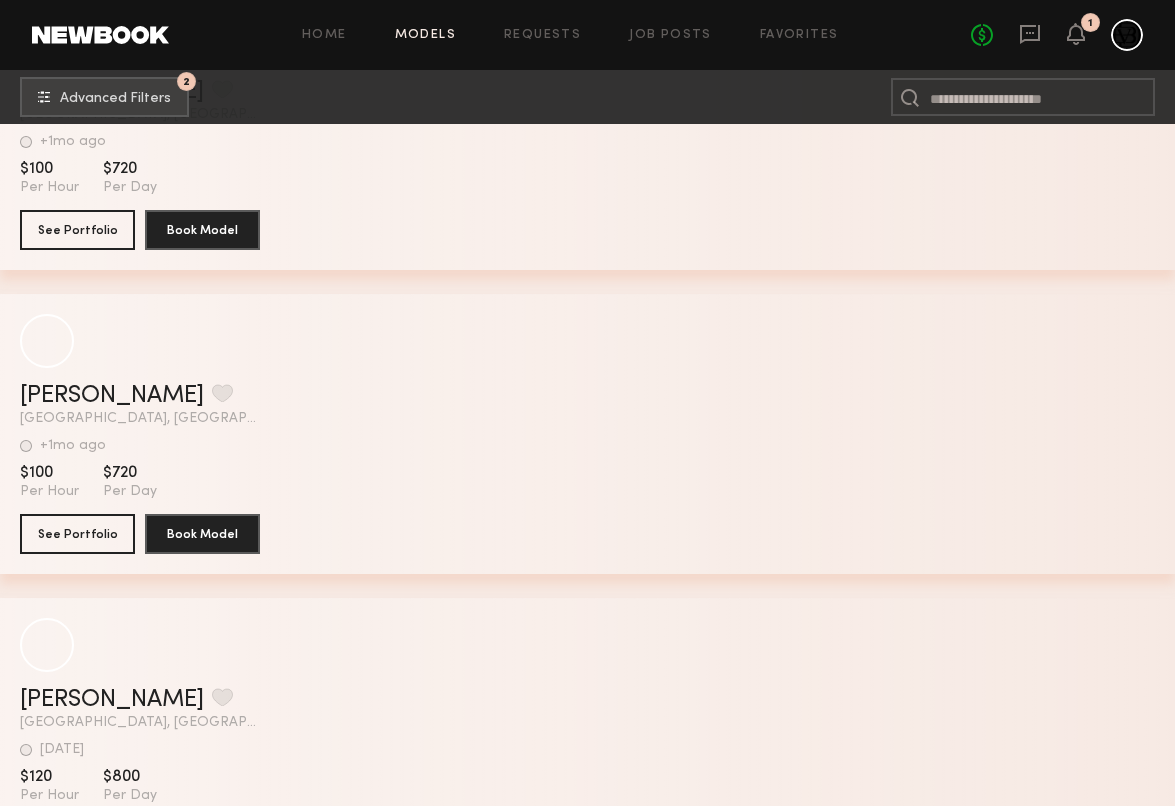 scroll, scrollTop: 147331, scrollLeft: 0, axis: vertical 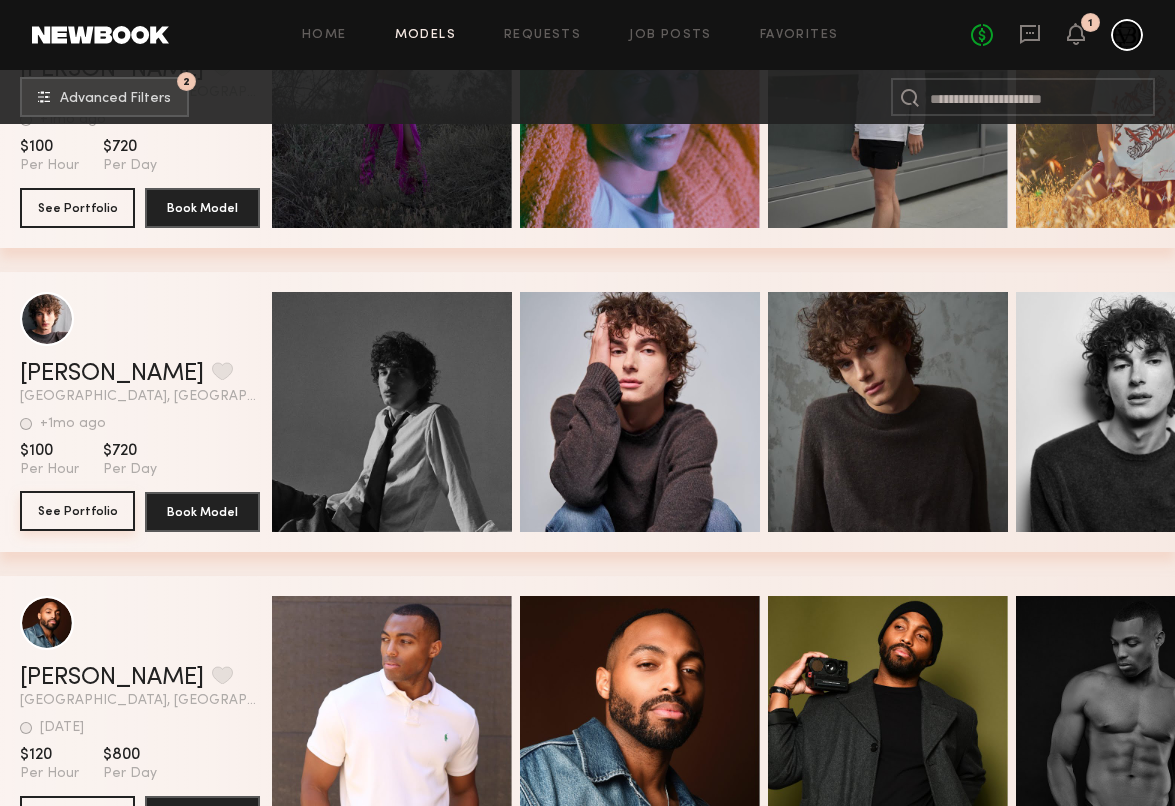 click on "See Portfolio" 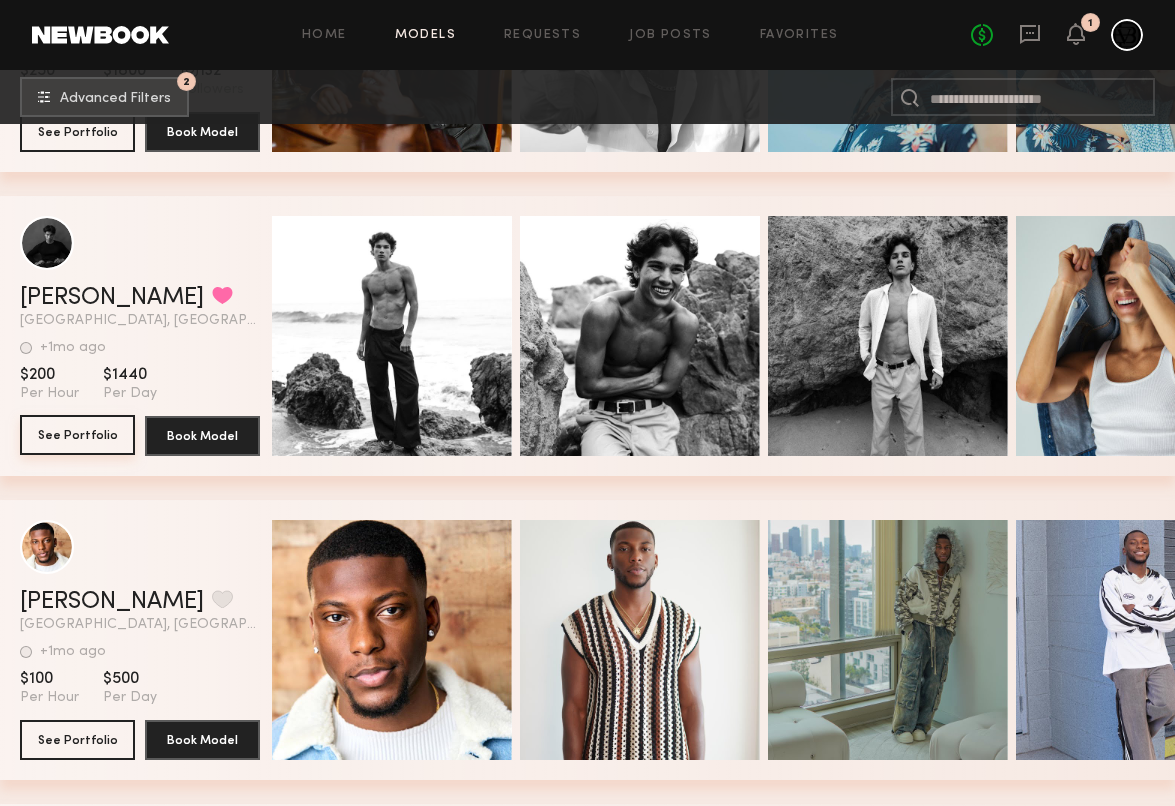 scroll, scrollTop: 148938, scrollLeft: 0, axis: vertical 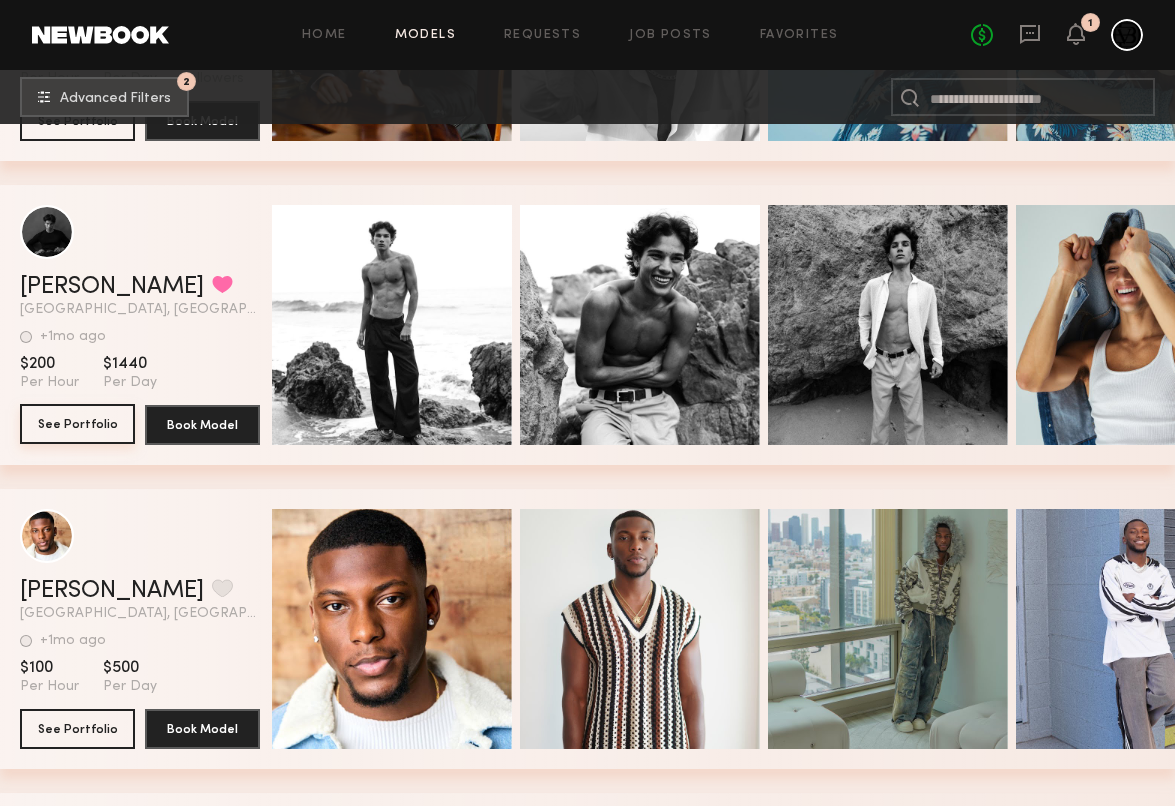click on "See Portfolio" 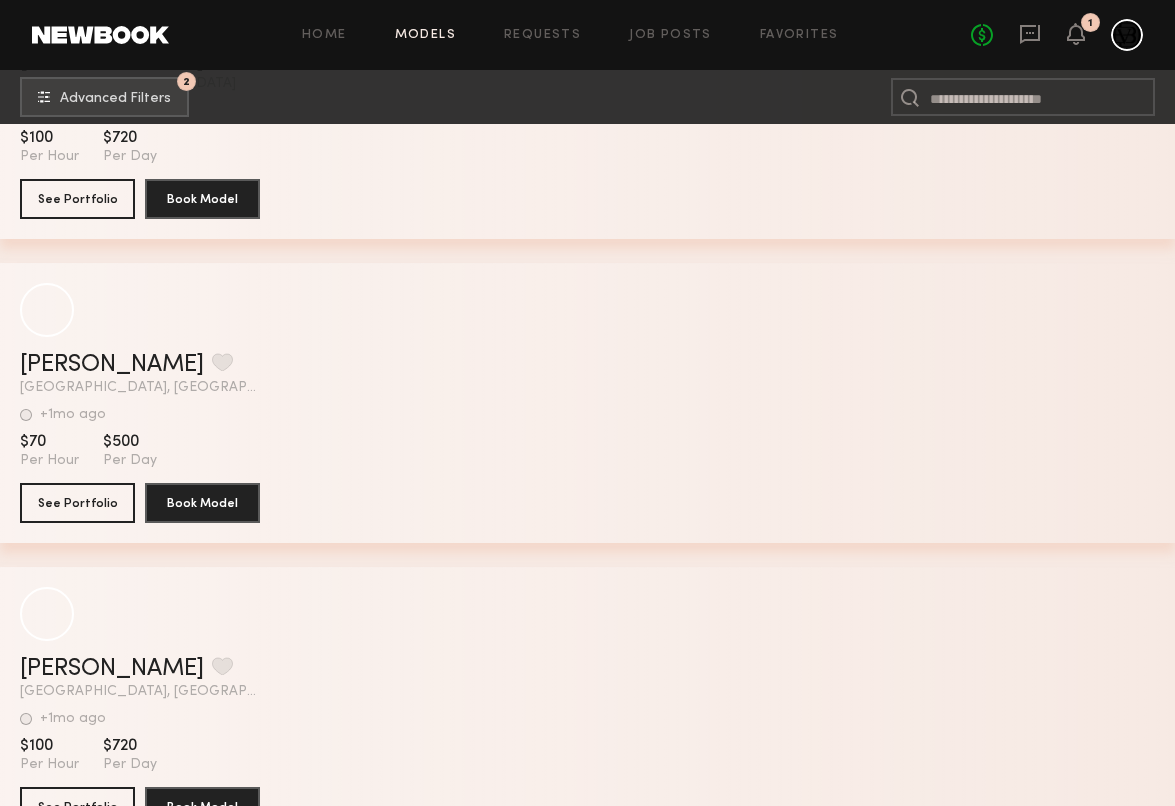scroll, scrollTop: 158690, scrollLeft: 0, axis: vertical 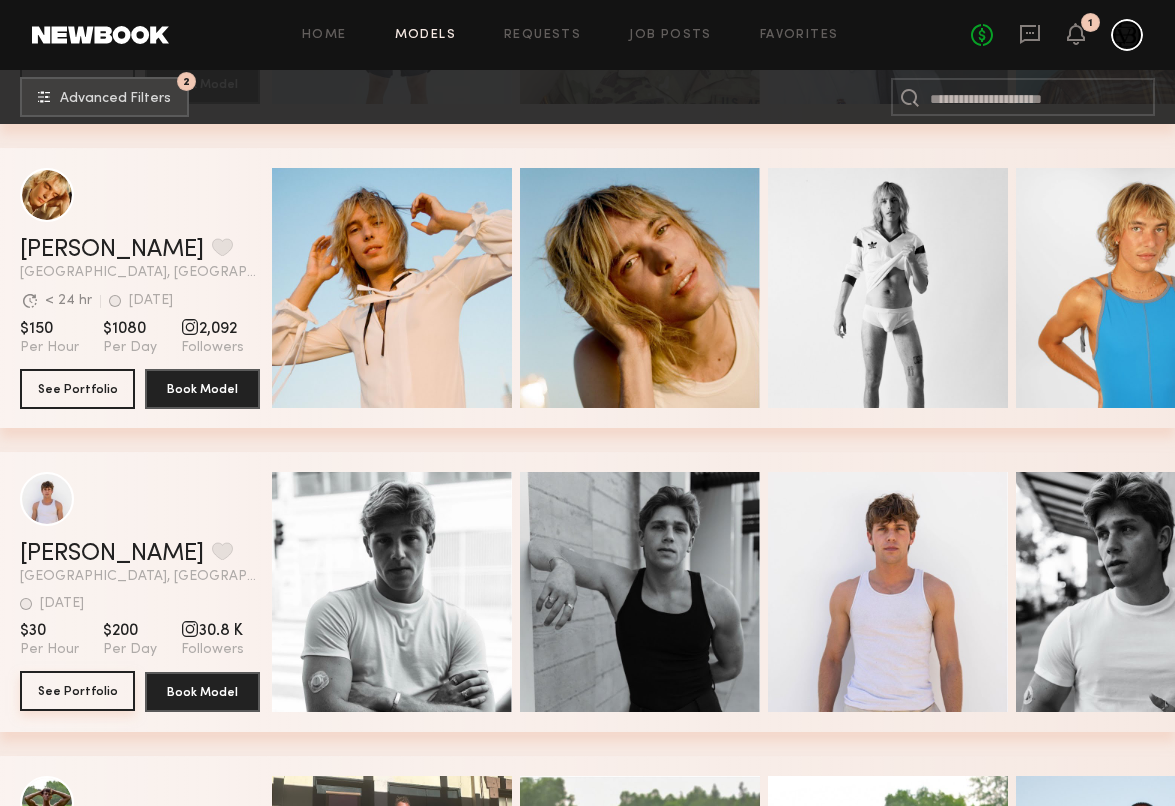click on "See Portfolio" 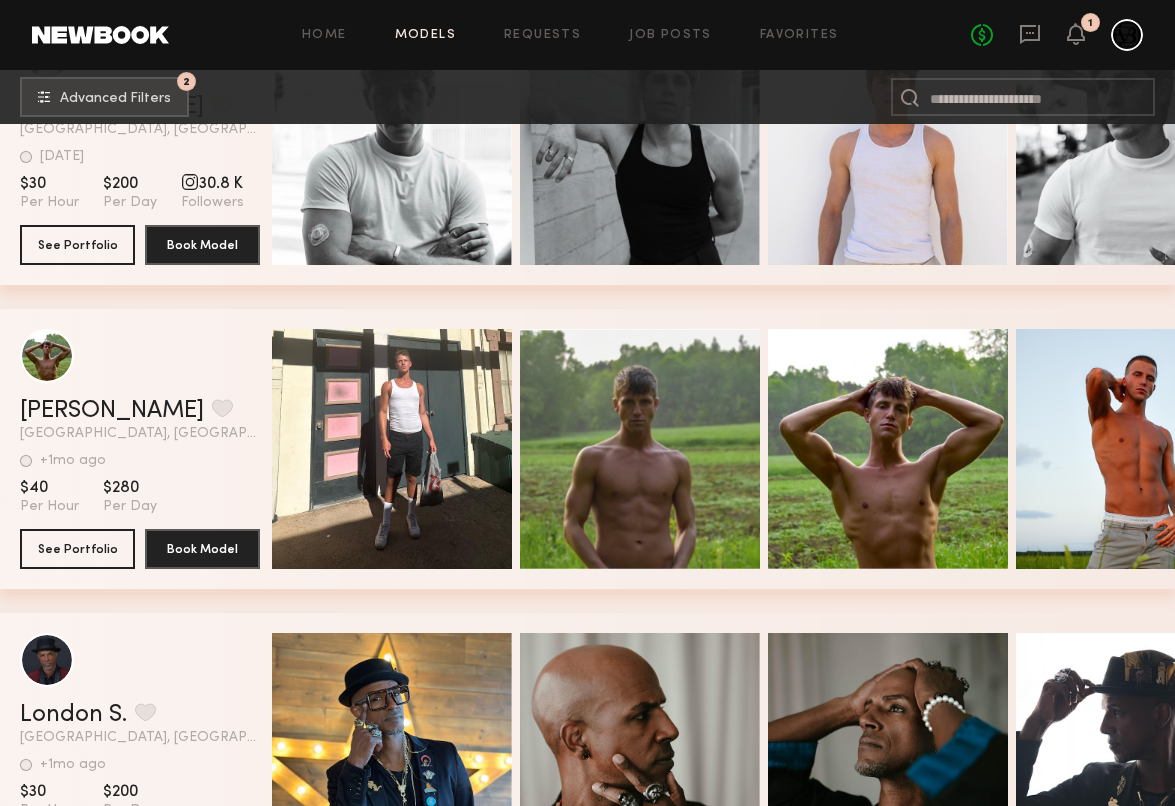 scroll, scrollTop: 169265, scrollLeft: 0, axis: vertical 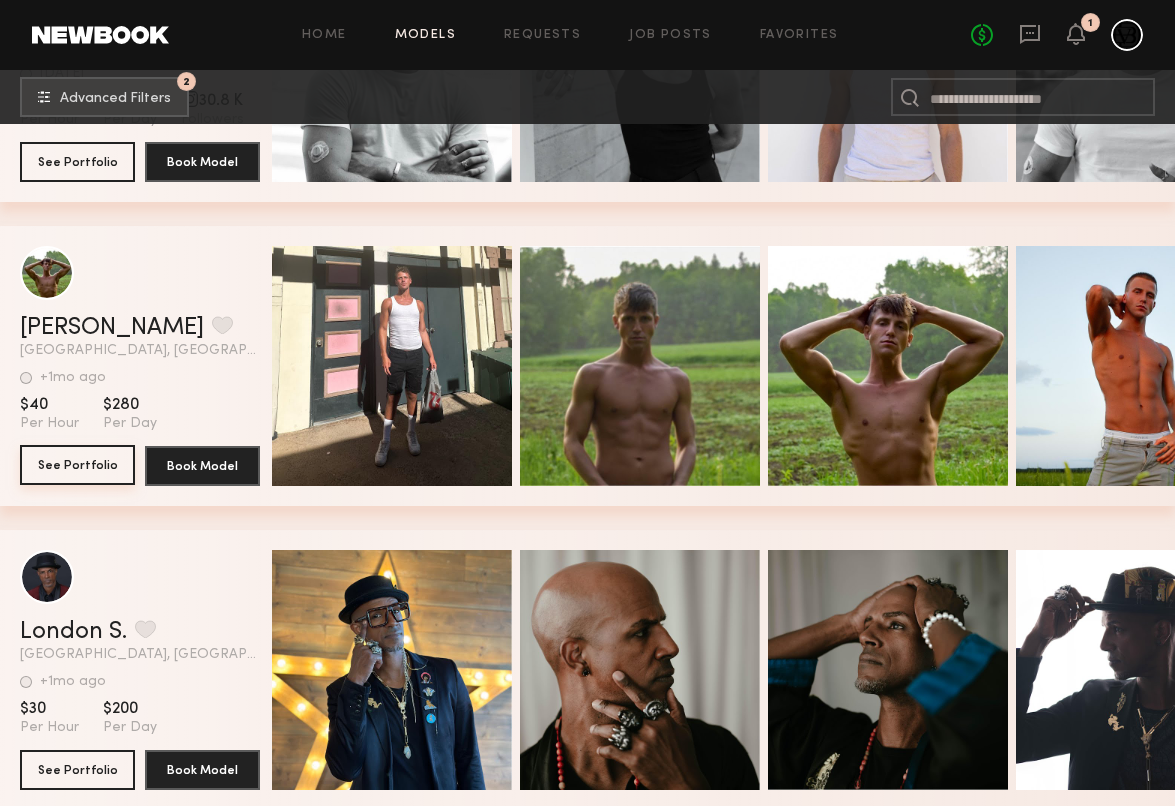 click on "See Portfolio" 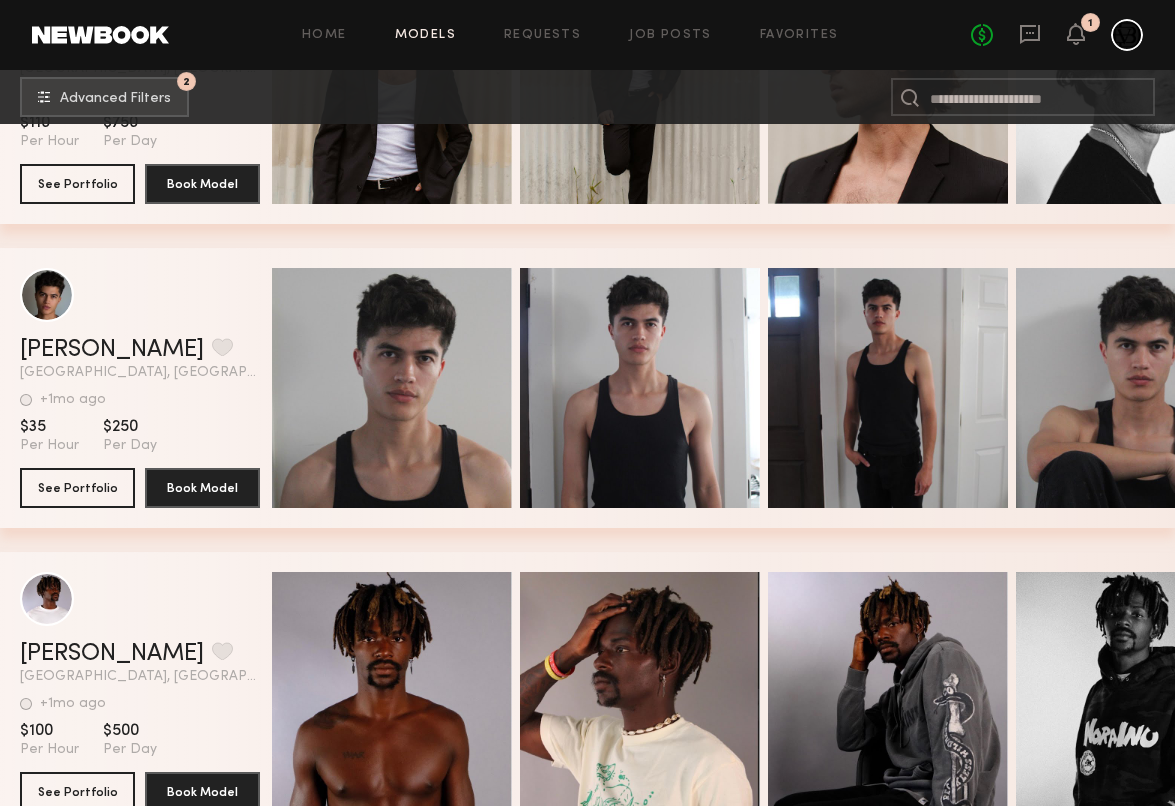 scroll, scrollTop: 201468, scrollLeft: 0, axis: vertical 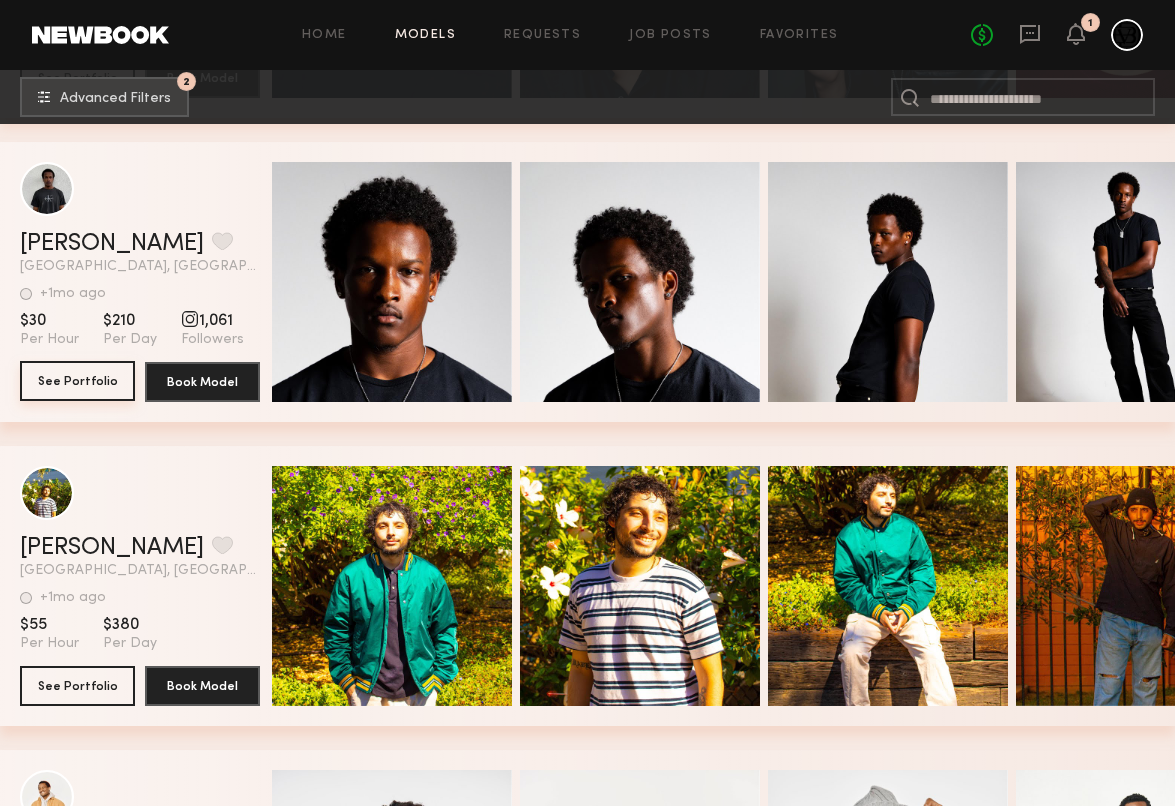 click on "See Portfolio" 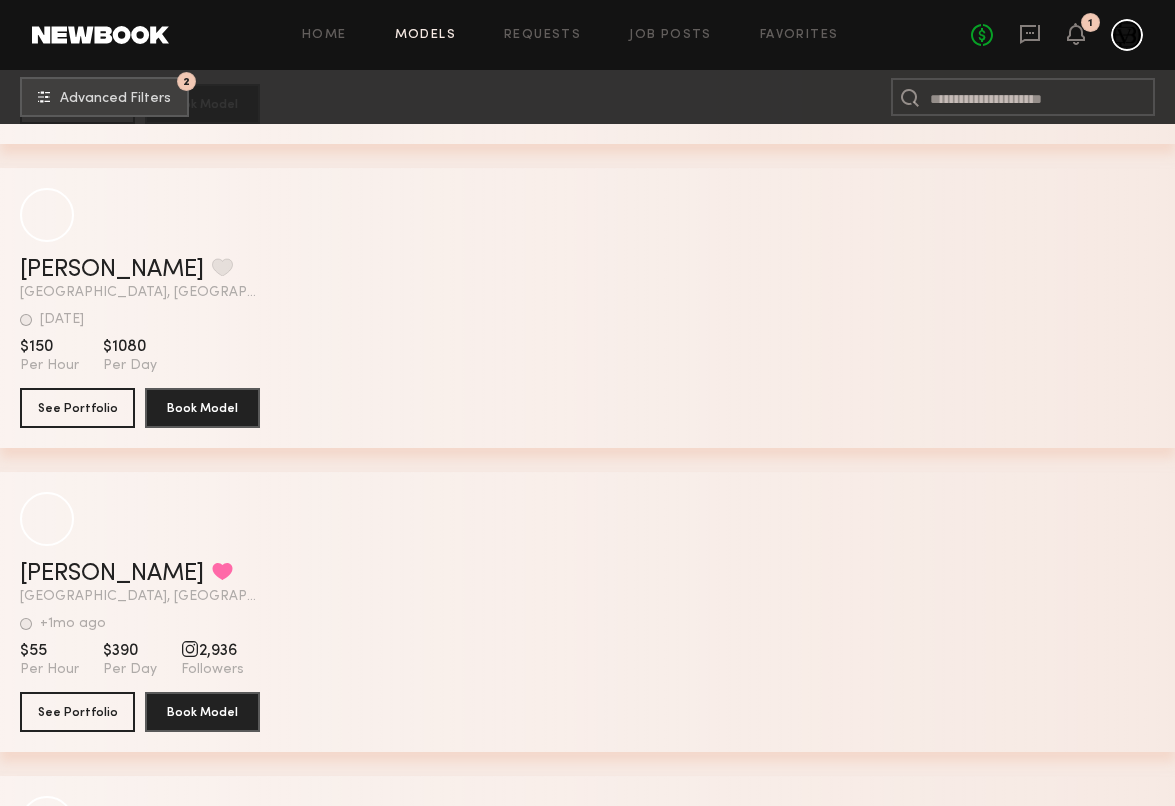 scroll, scrollTop: 209806, scrollLeft: 0, axis: vertical 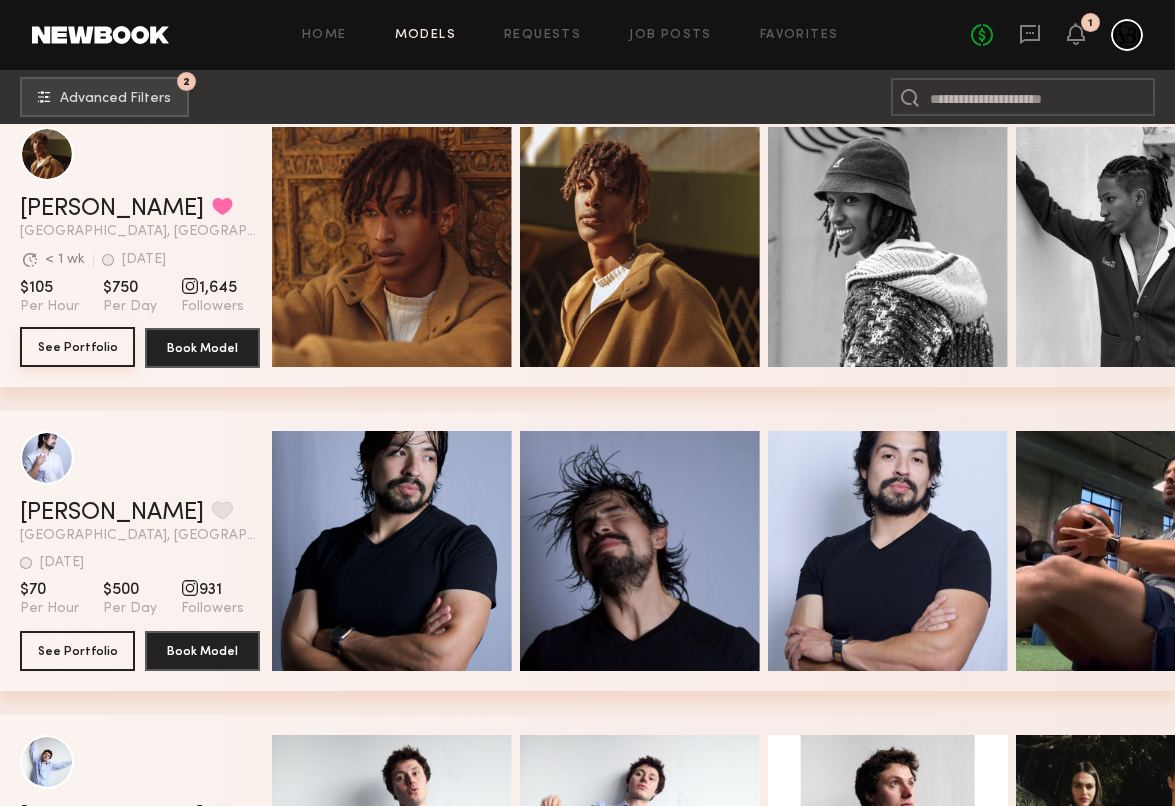 click on "See Portfolio" 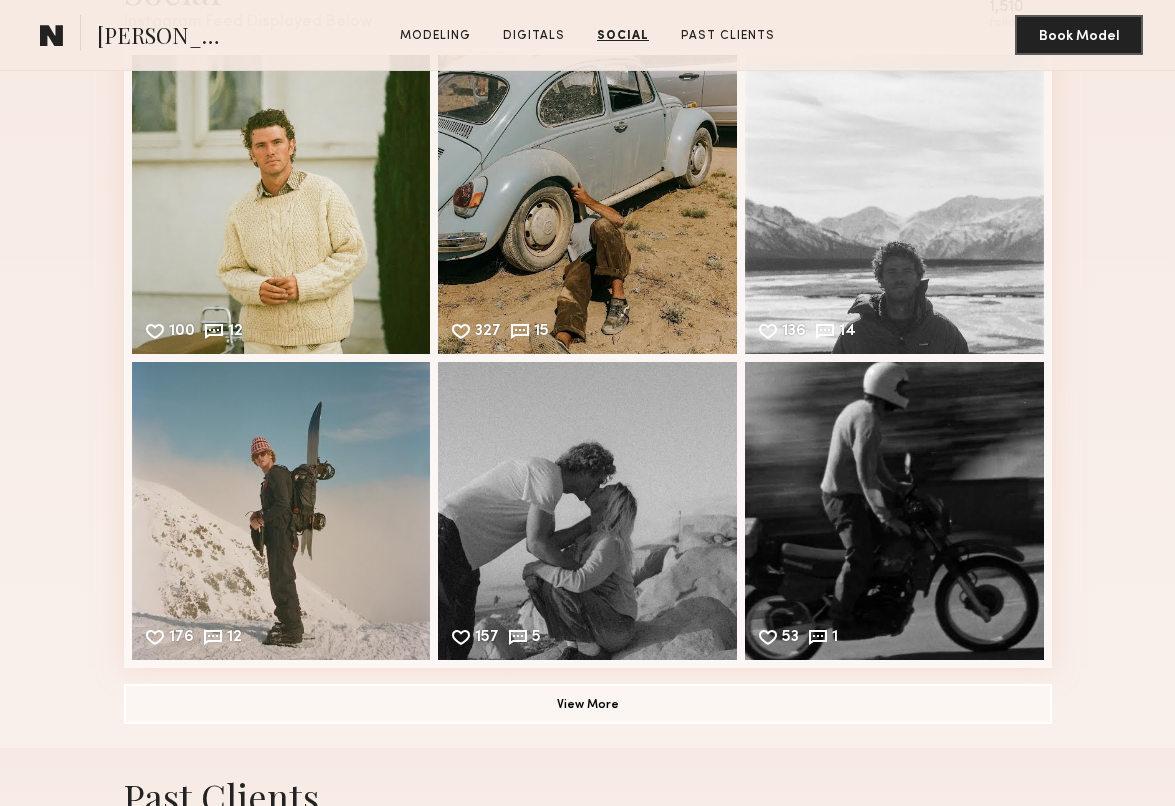 scroll, scrollTop: 2649, scrollLeft: 0, axis: vertical 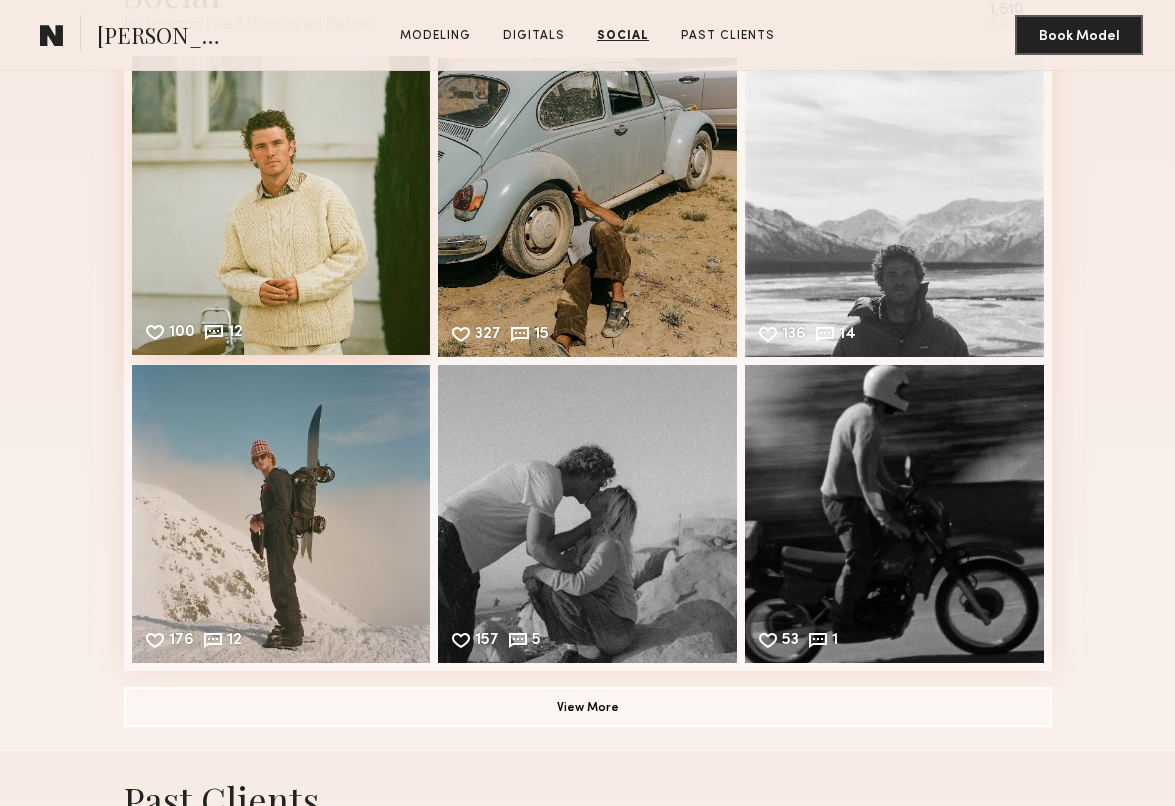 click on "100 12  Likes & comments displayed  to show model’s engagement" at bounding box center (281, 205) 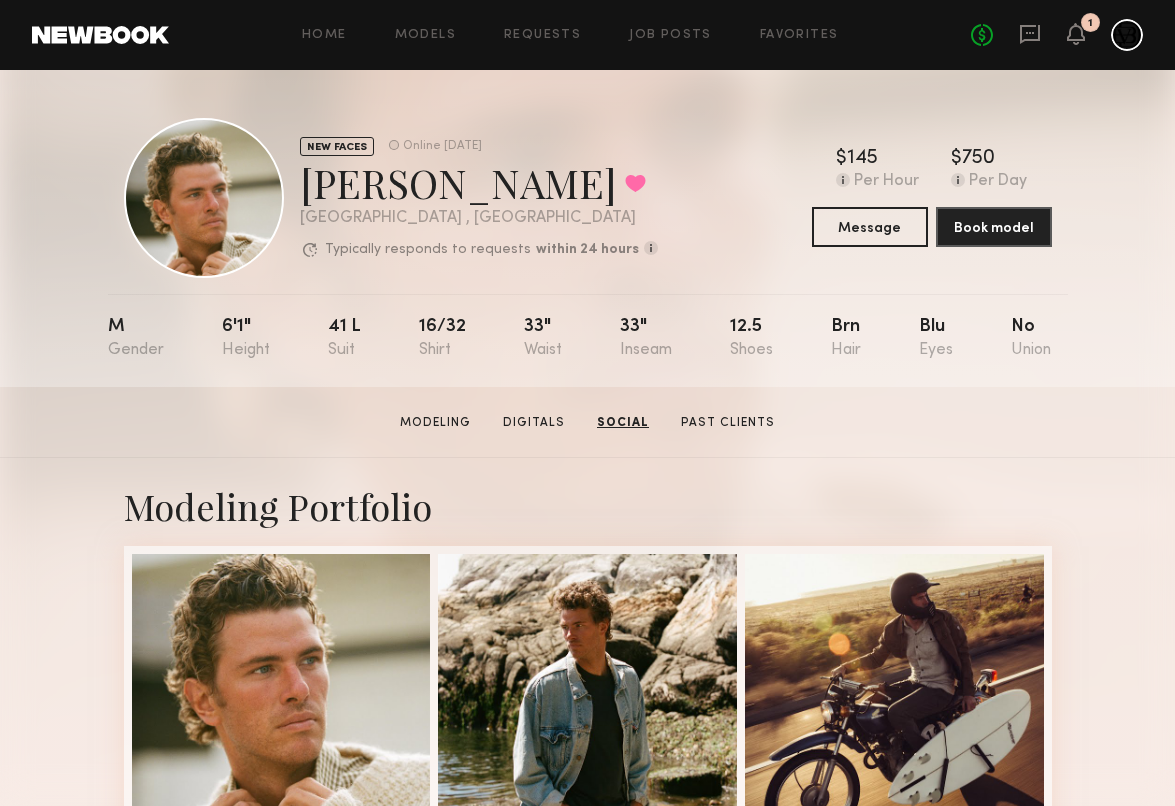 scroll, scrollTop: 0, scrollLeft: 0, axis: both 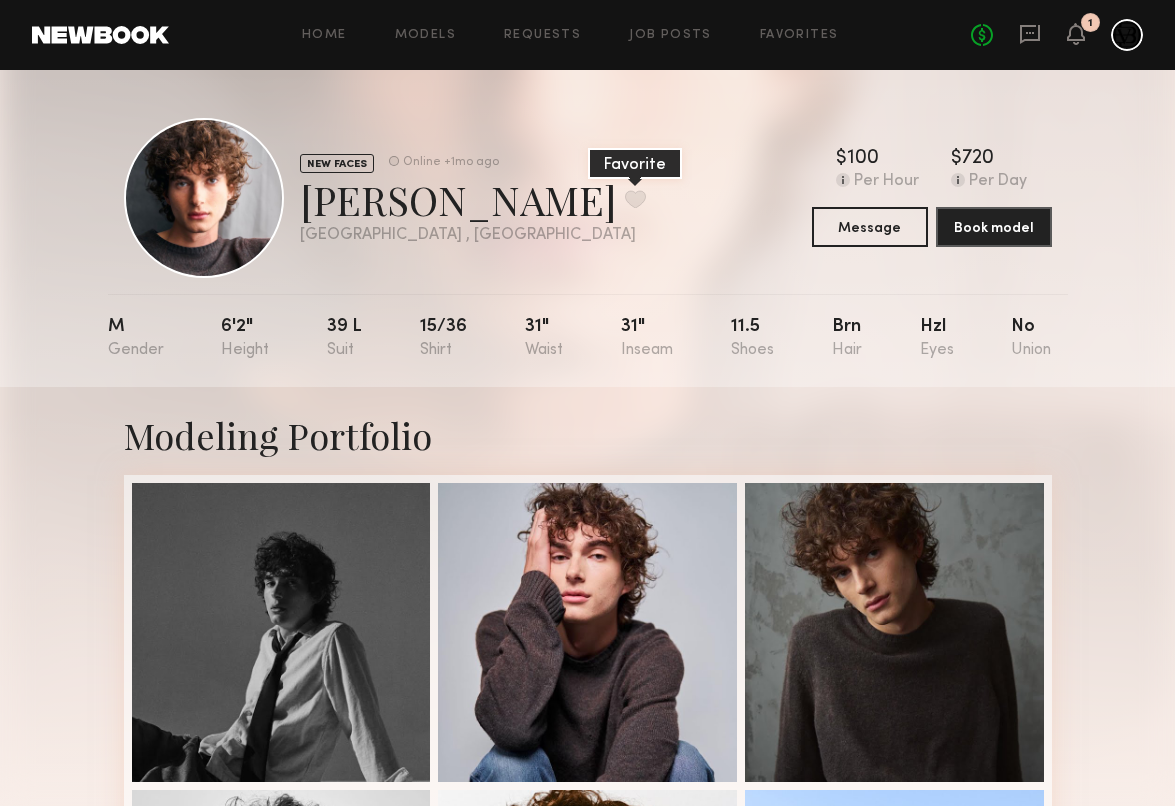click 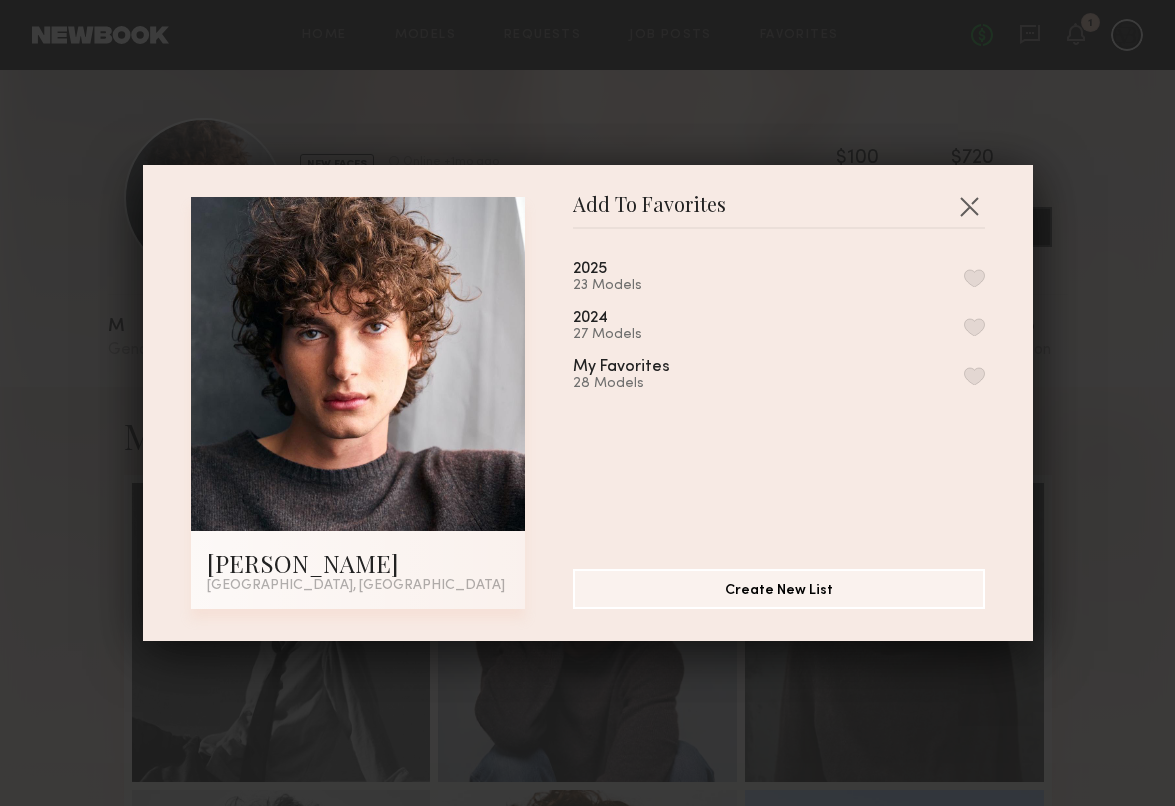 click at bounding box center [974, 278] 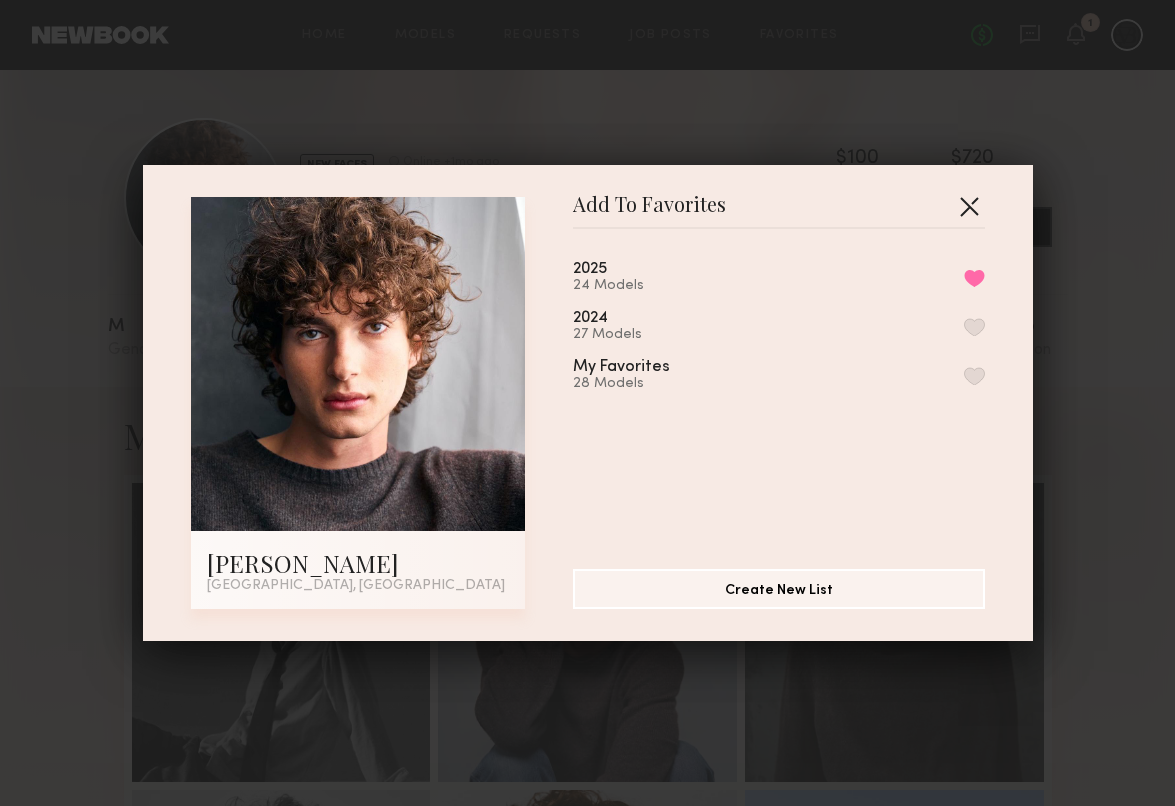 click at bounding box center [969, 206] 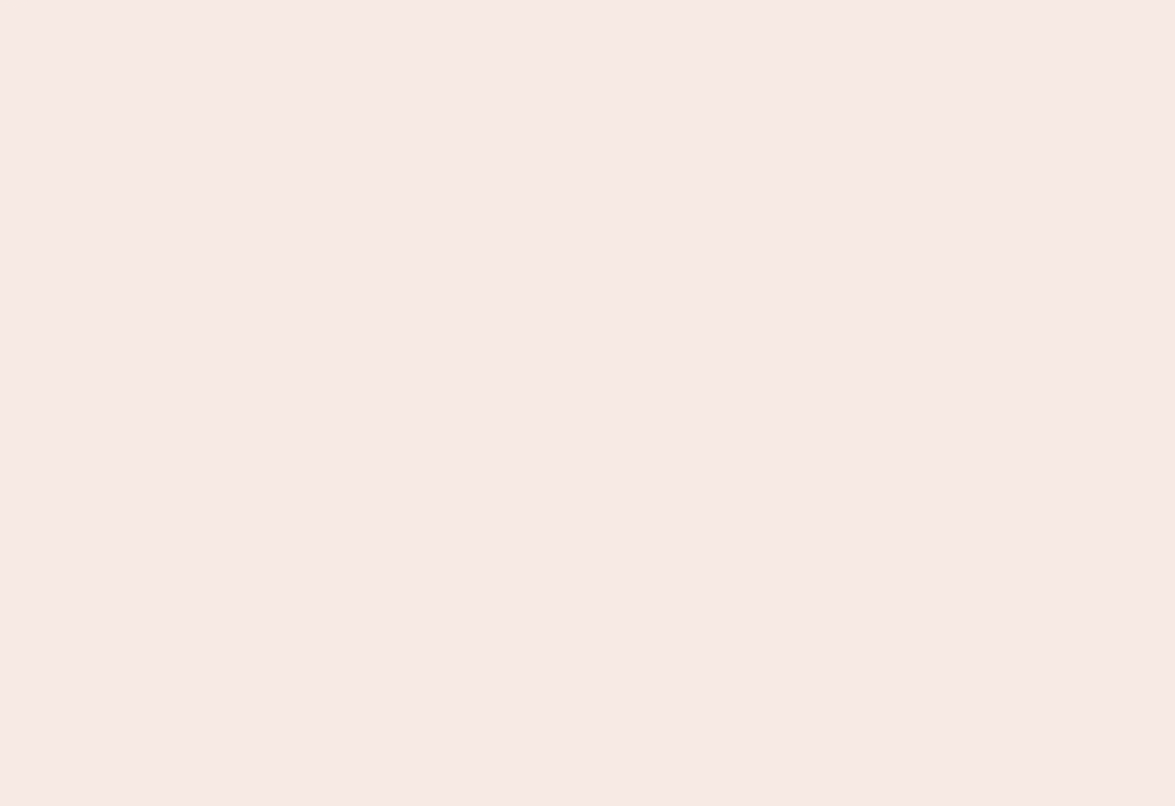 scroll, scrollTop: 0, scrollLeft: 0, axis: both 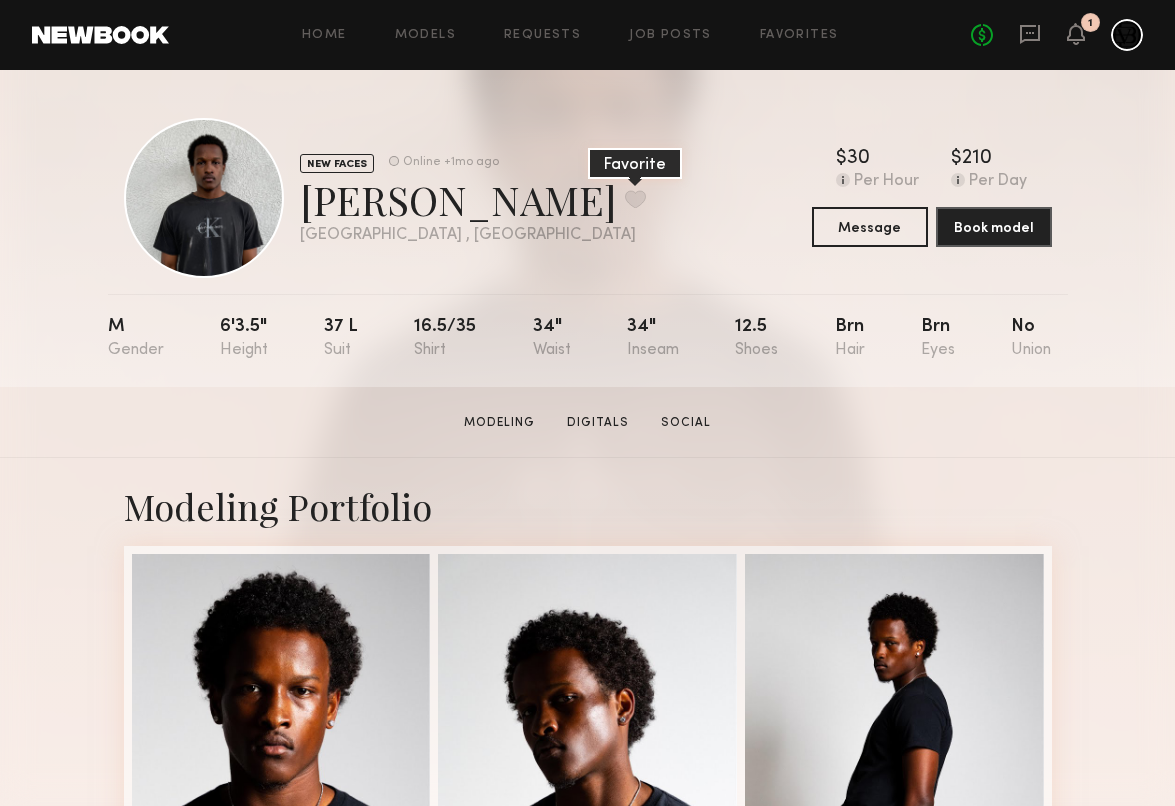 click 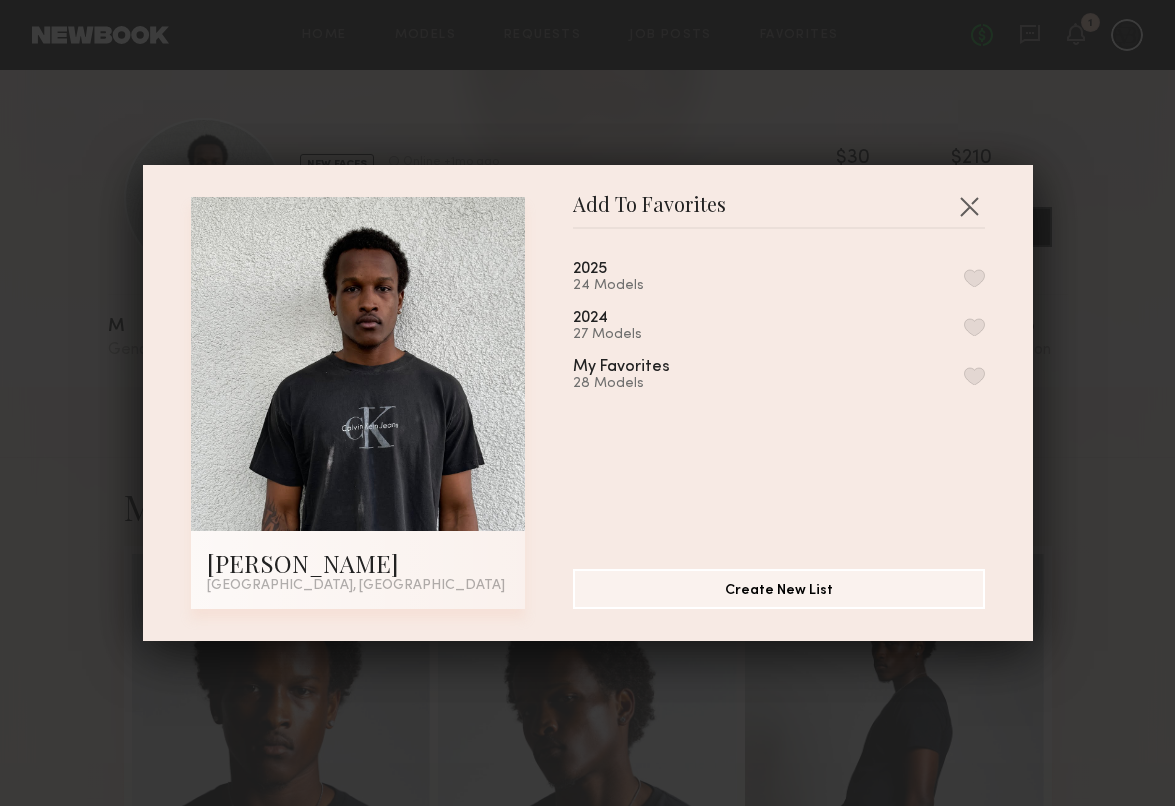 click on "2025 24   Models 2024 27   Models My Favorites 28   Models" at bounding box center (789, 391) 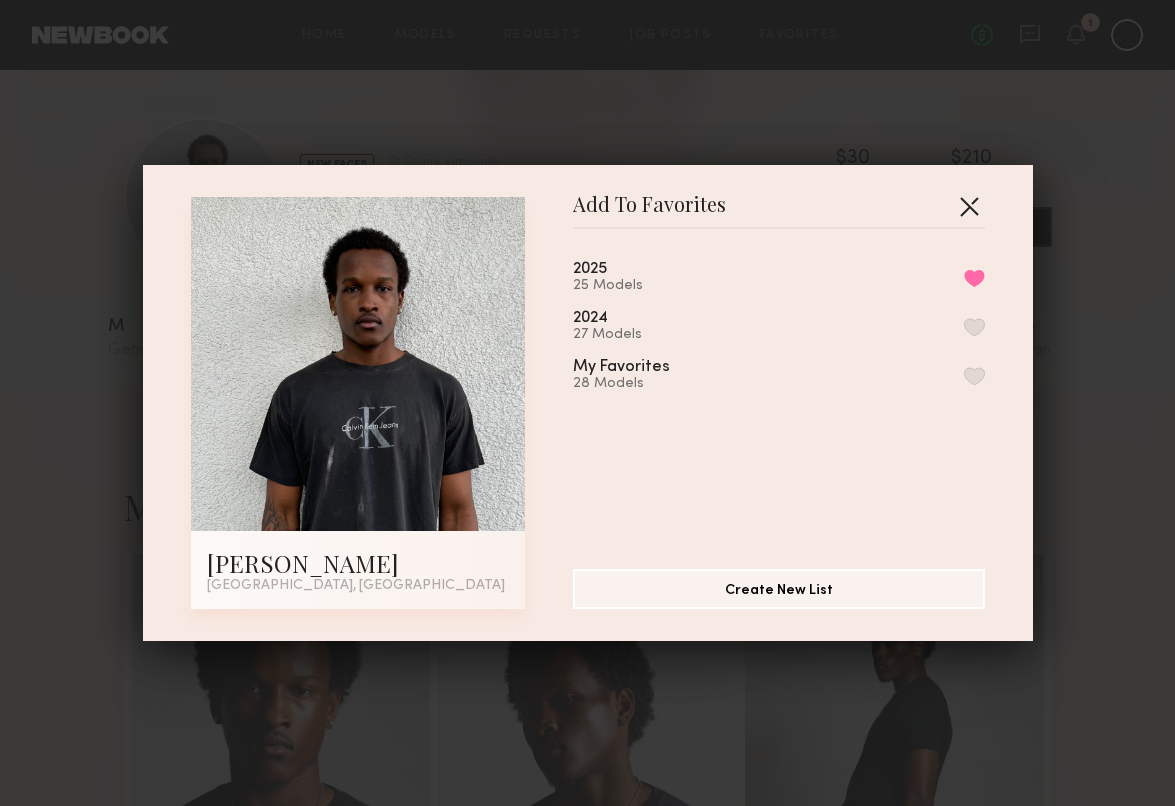 click at bounding box center [969, 206] 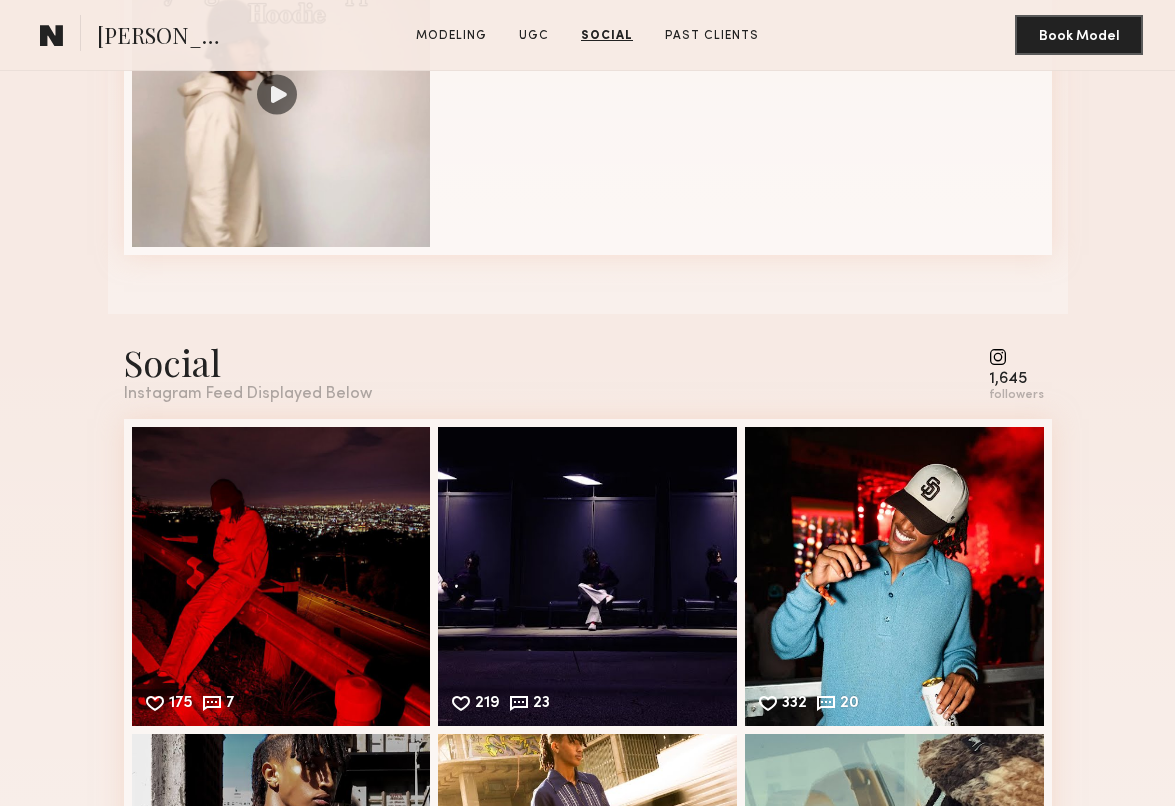 scroll, scrollTop: 1550, scrollLeft: 0, axis: vertical 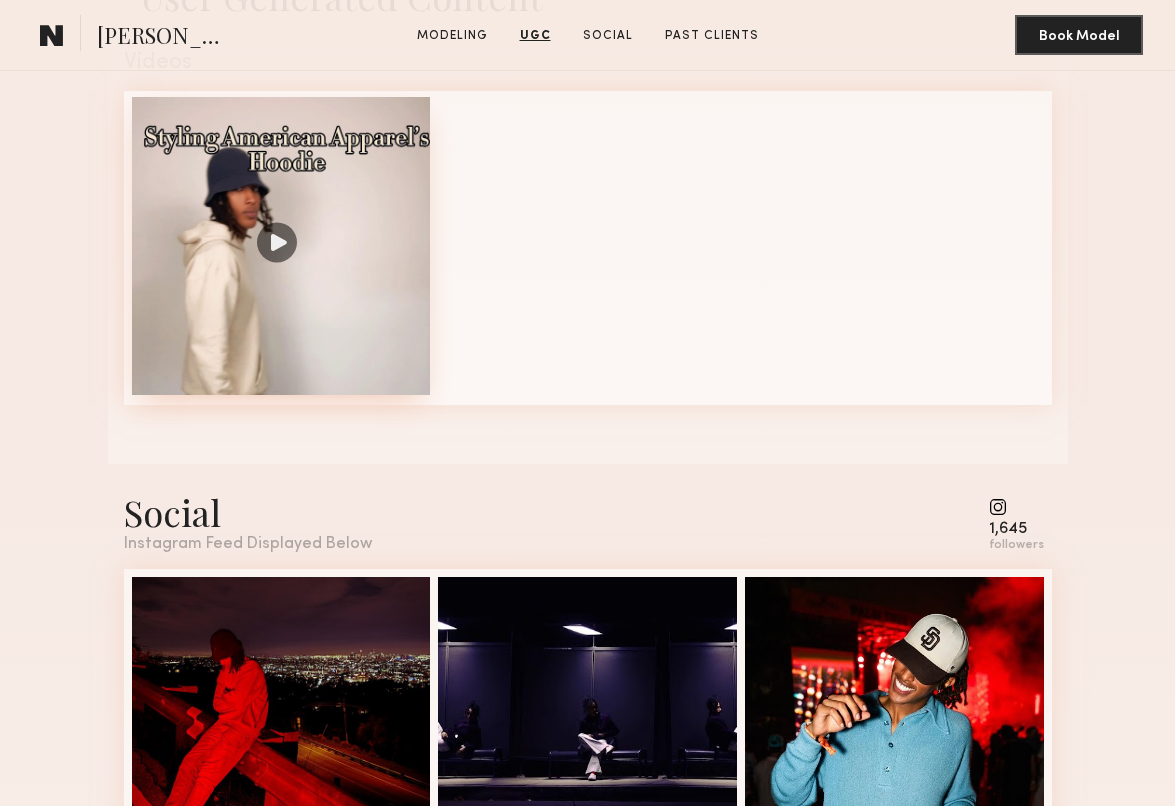 click at bounding box center (281, 246) 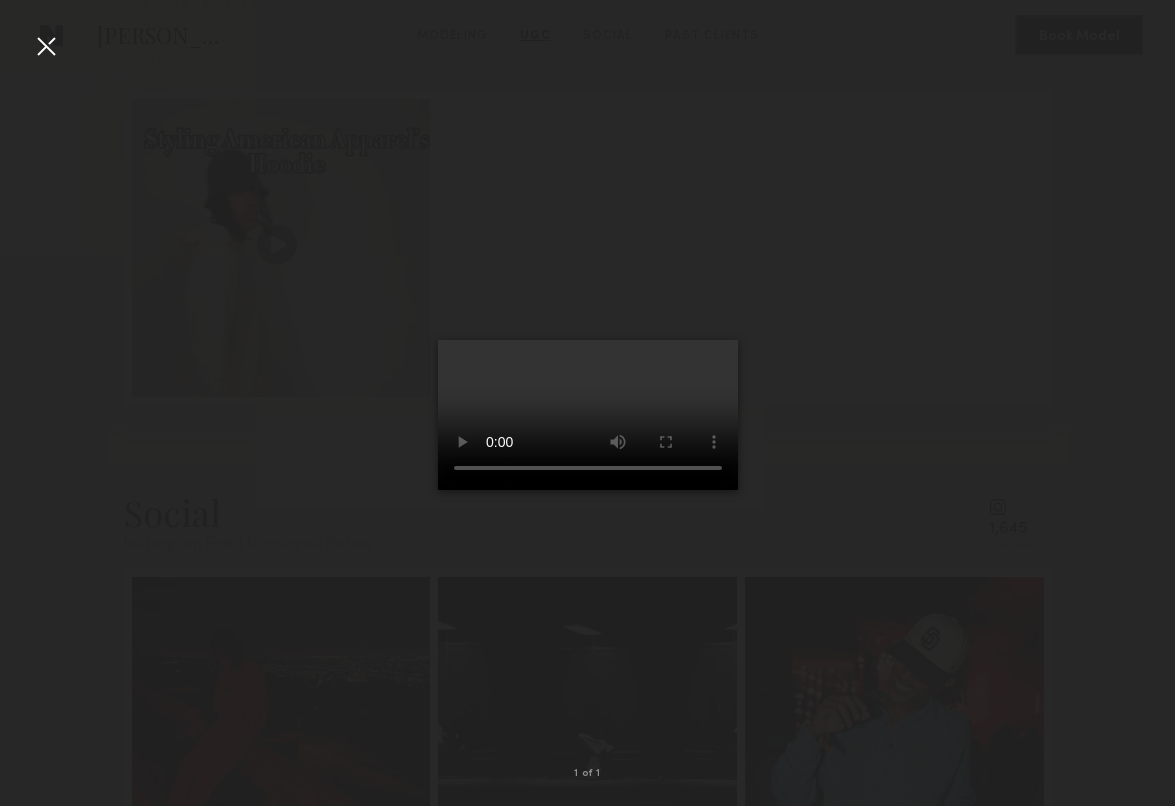 type 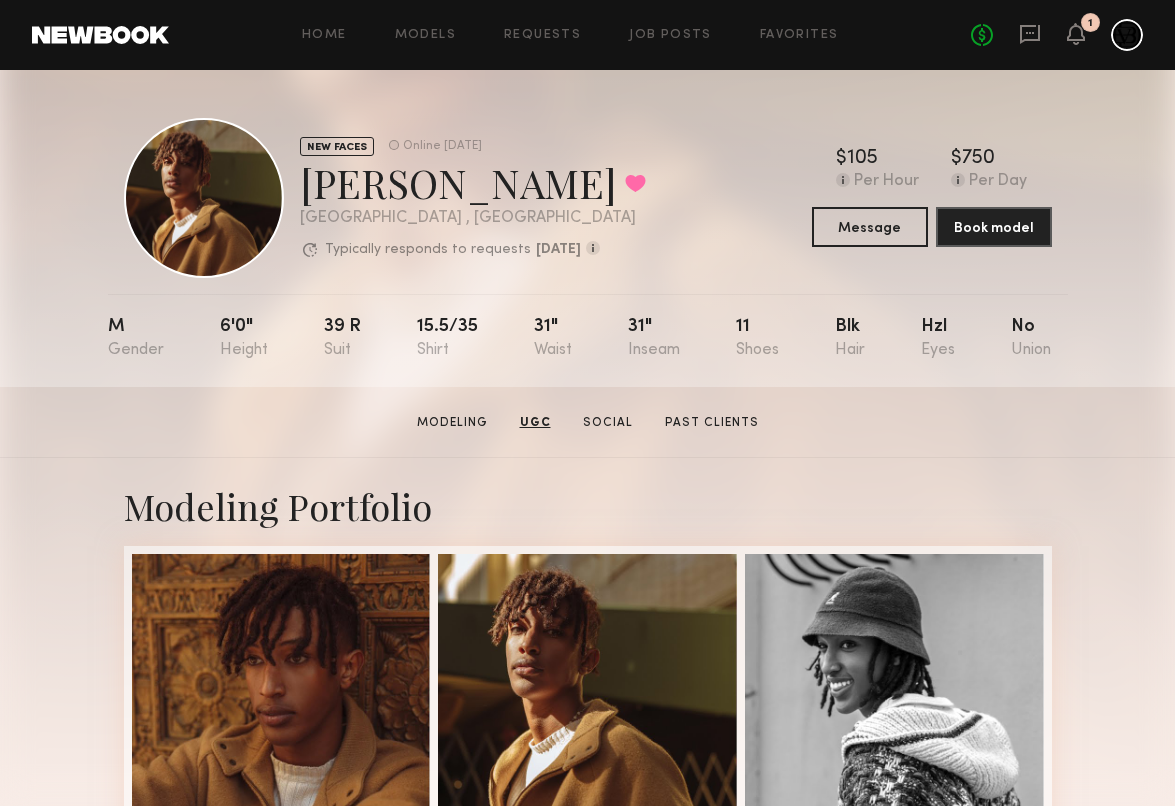scroll, scrollTop: 0, scrollLeft: 0, axis: both 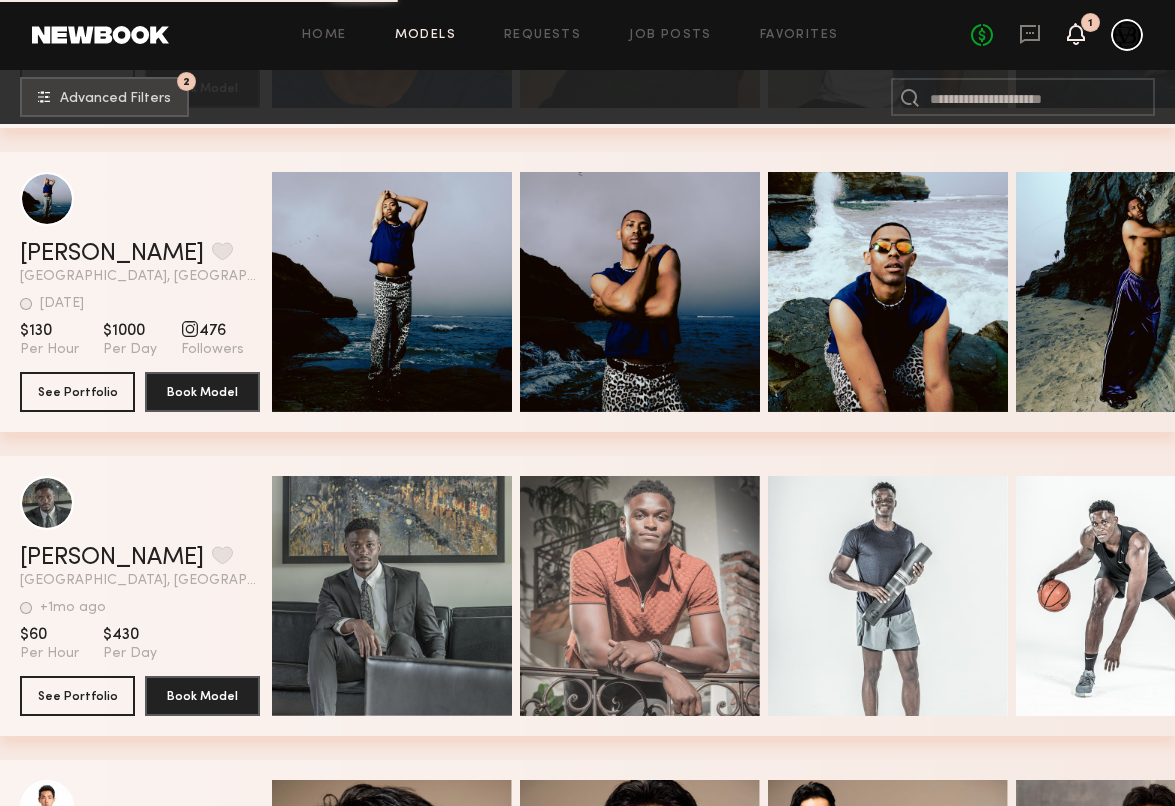 click 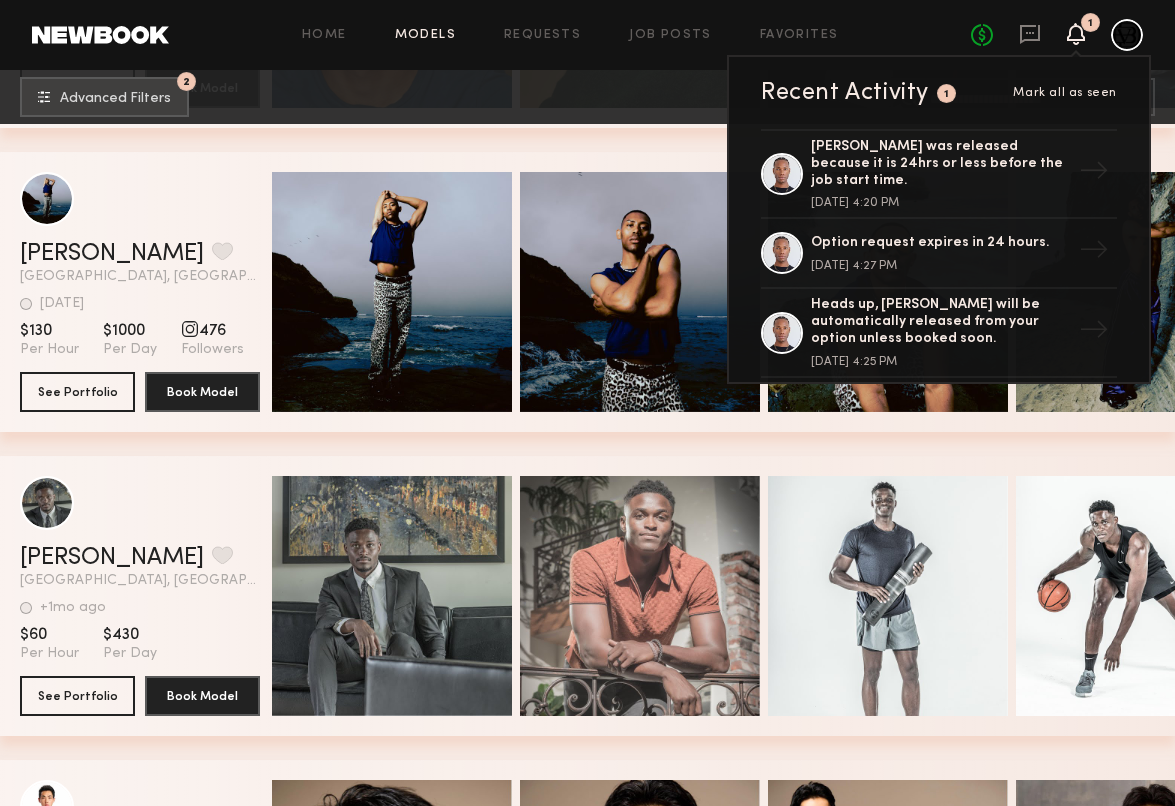 click 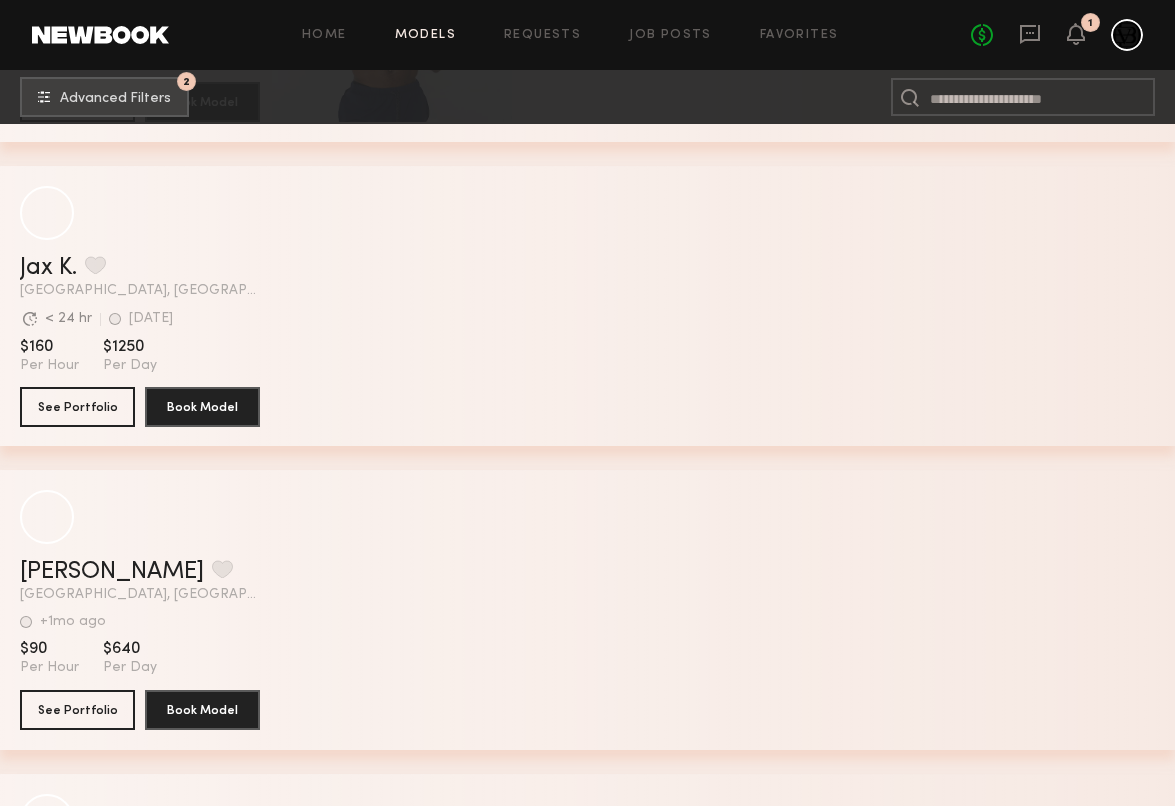 scroll, scrollTop: 245027, scrollLeft: 0, axis: vertical 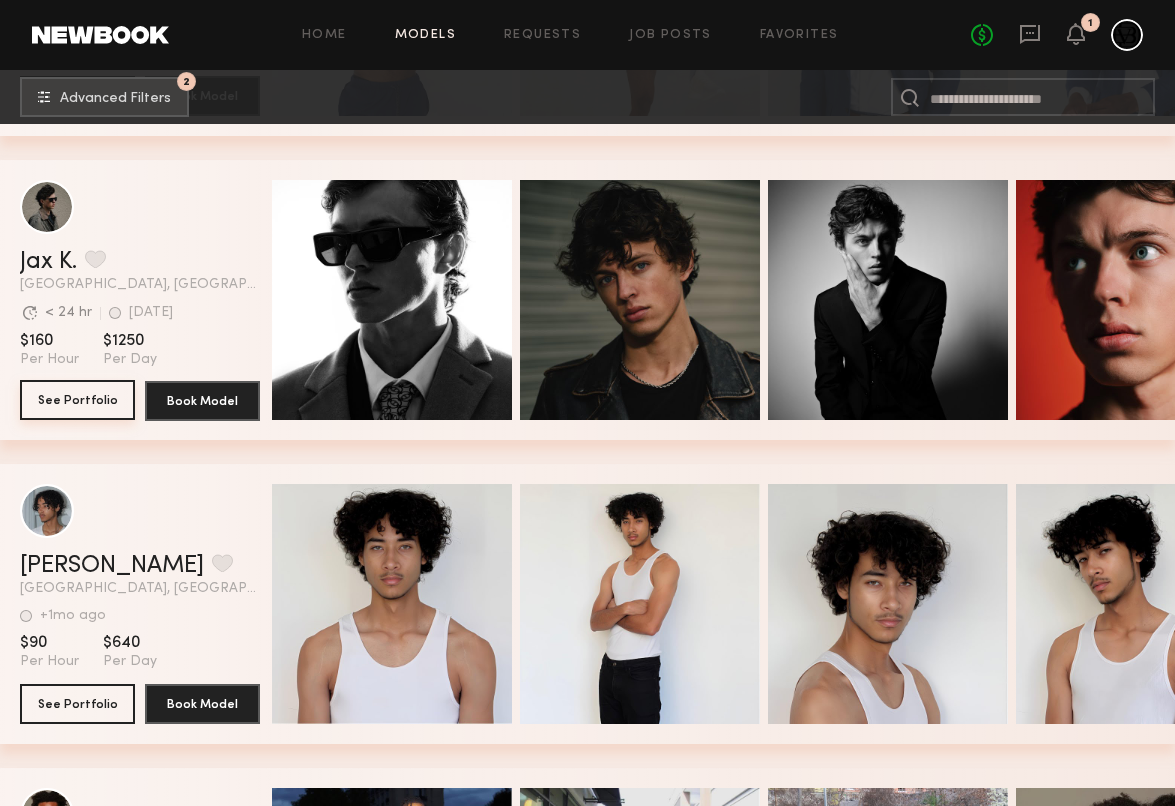 click on "See Portfolio" 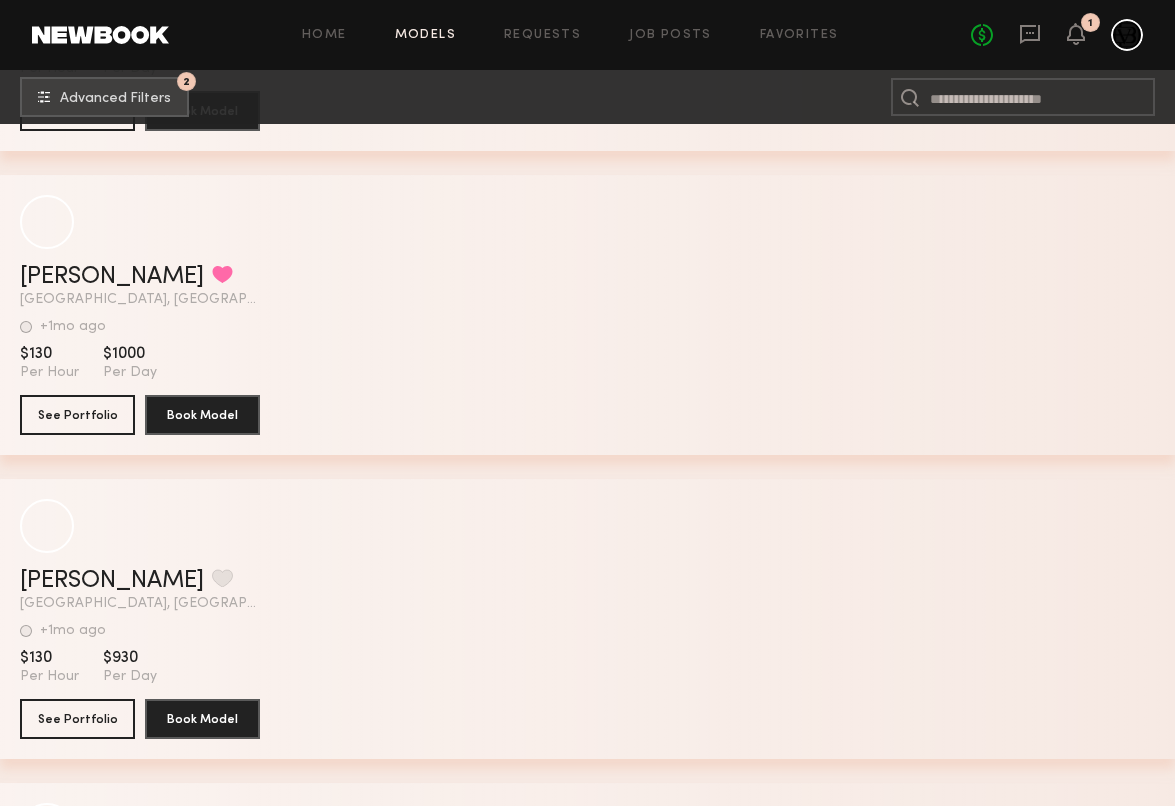 scroll, scrollTop: 253883, scrollLeft: 0, axis: vertical 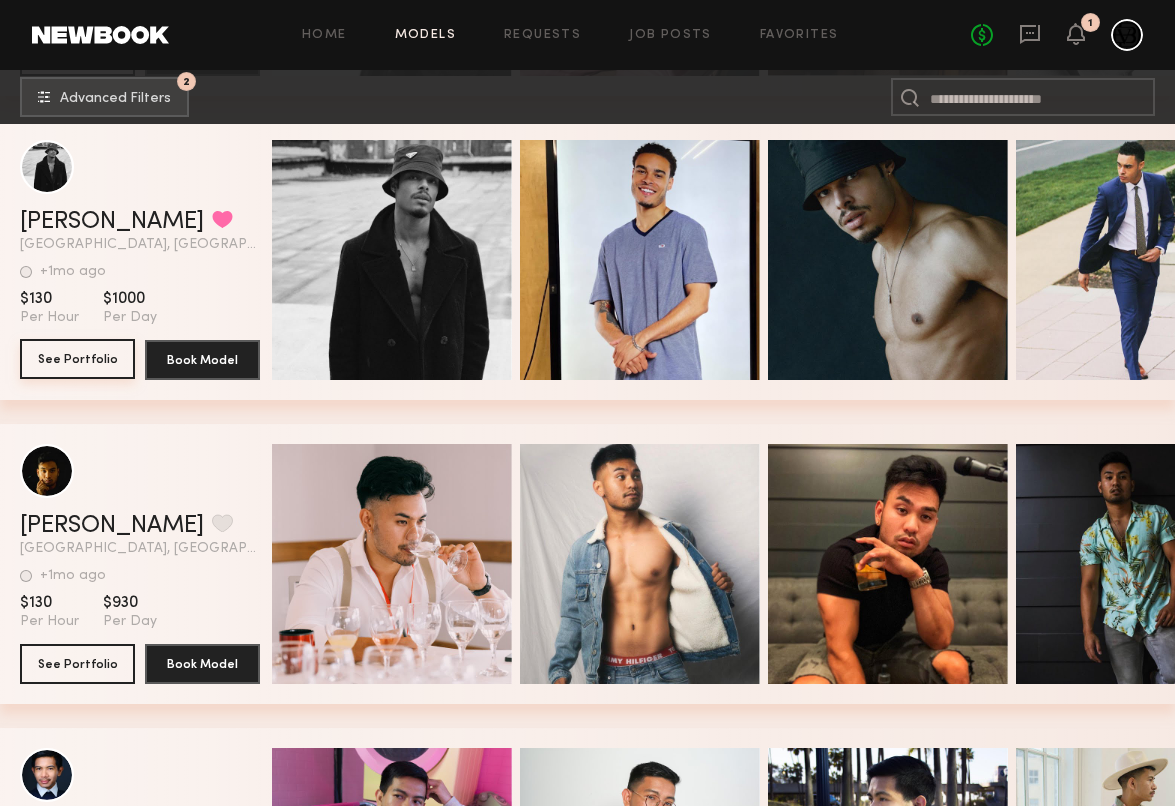 click on "See Portfolio" 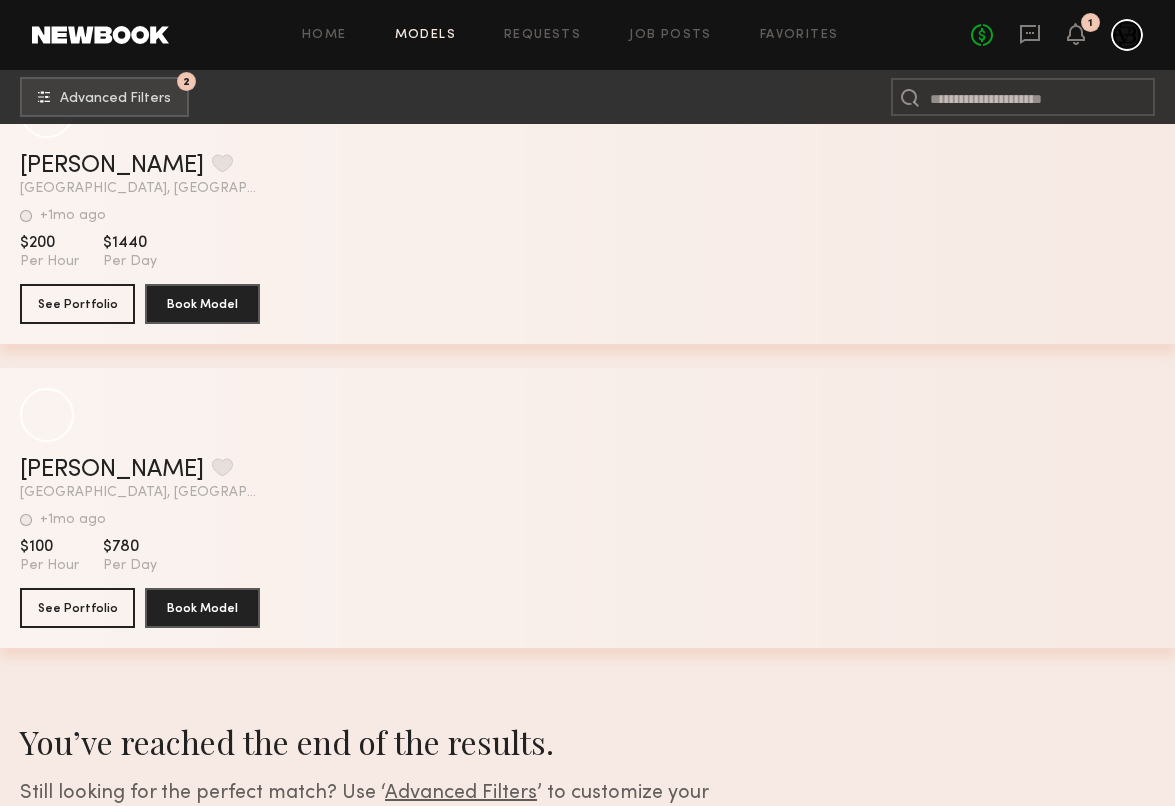 scroll, scrollTop: 265540, scrollLeft: 0, axis: vertical 